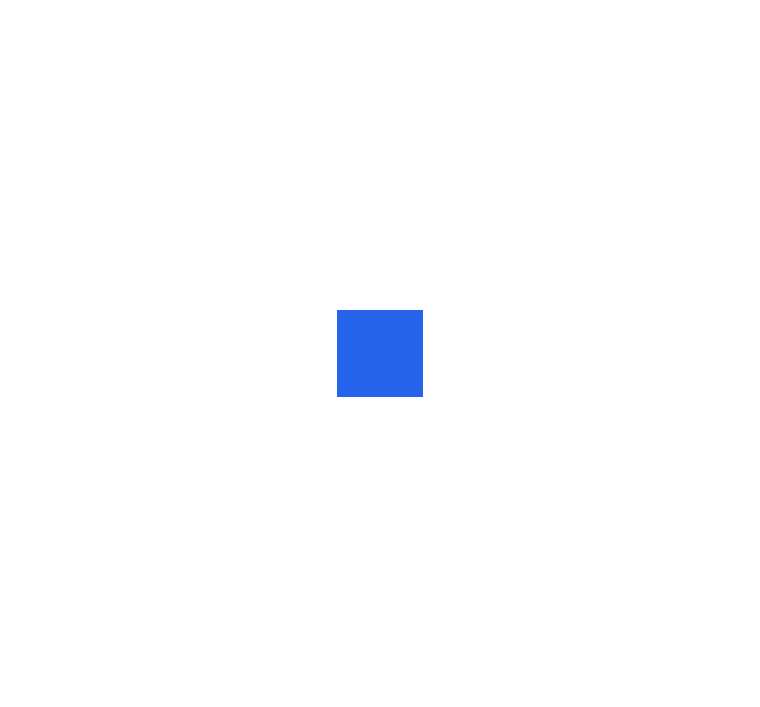 scroll, scrollTop: 0, scrollLeft: 0, axis: both 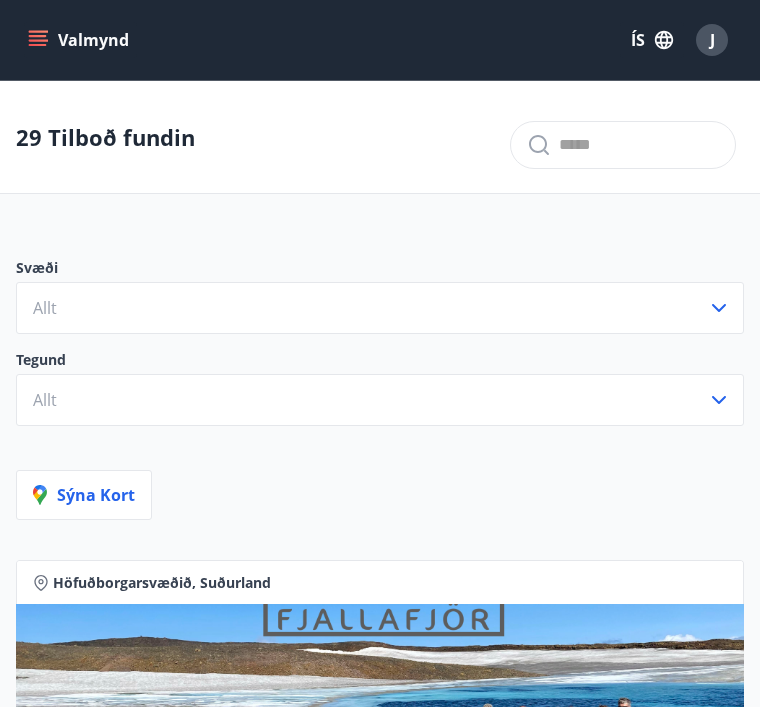 click 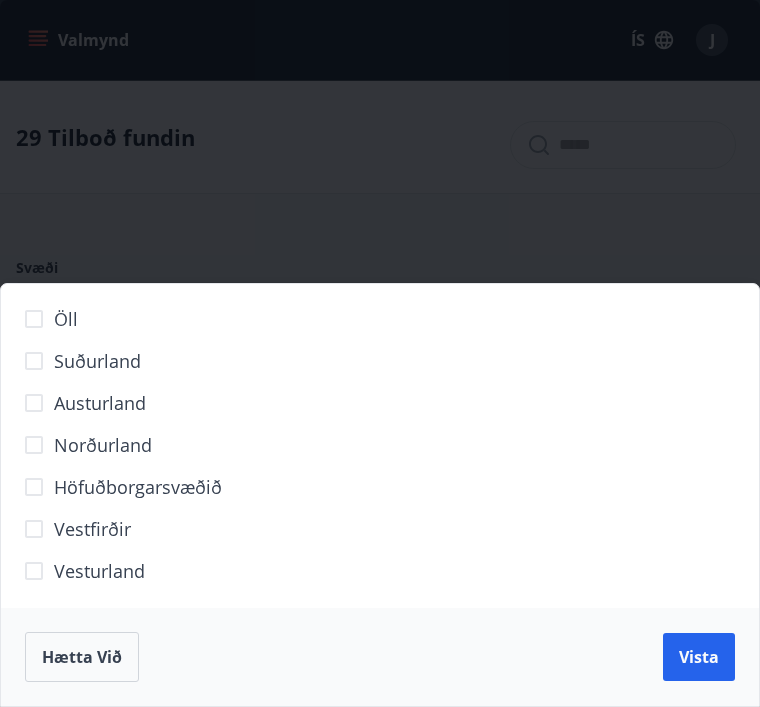 click on "Suðurland" at bounding box center [97, 361] 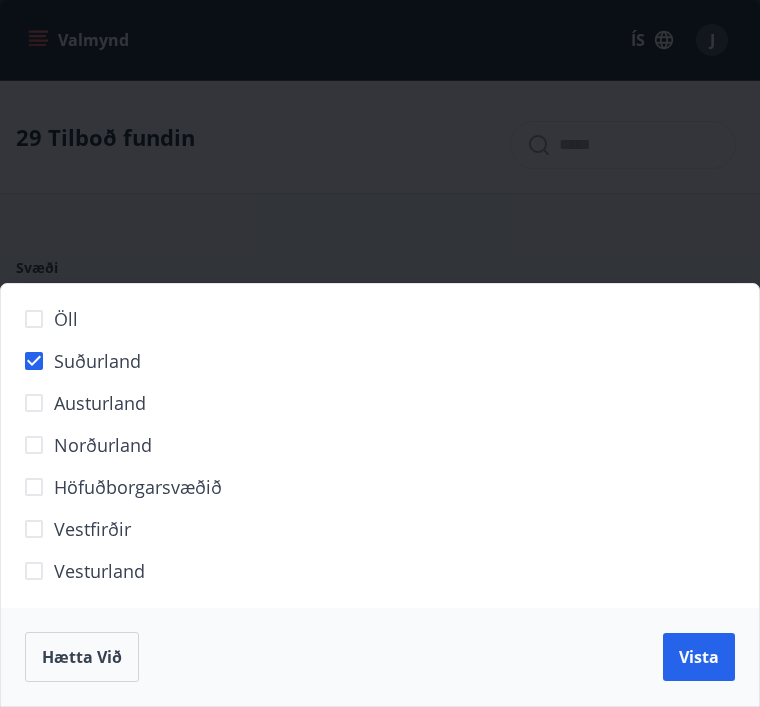 click on "Vista" at bounding box center (699, 657) 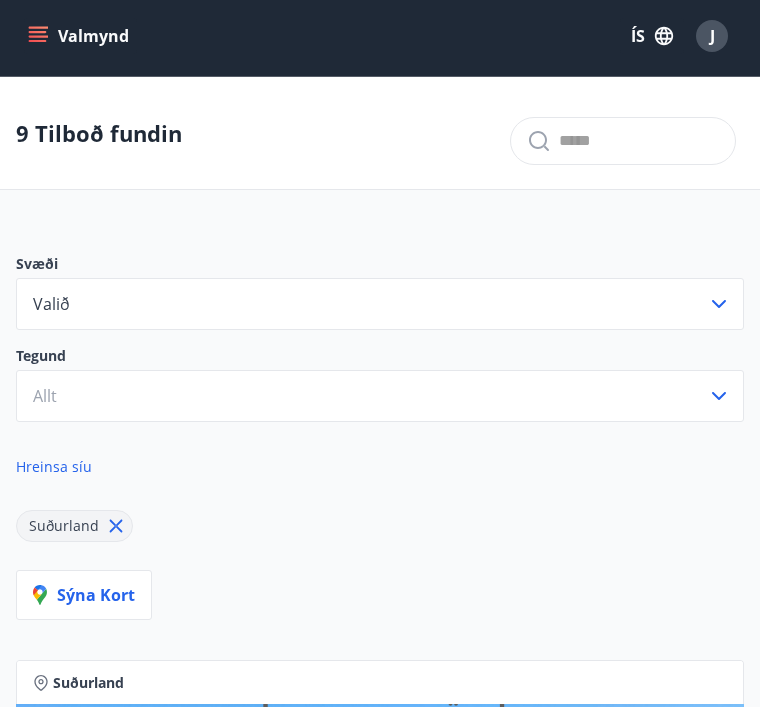 scroll, scrollTop: 0, scrollLeft: 0, axis: both 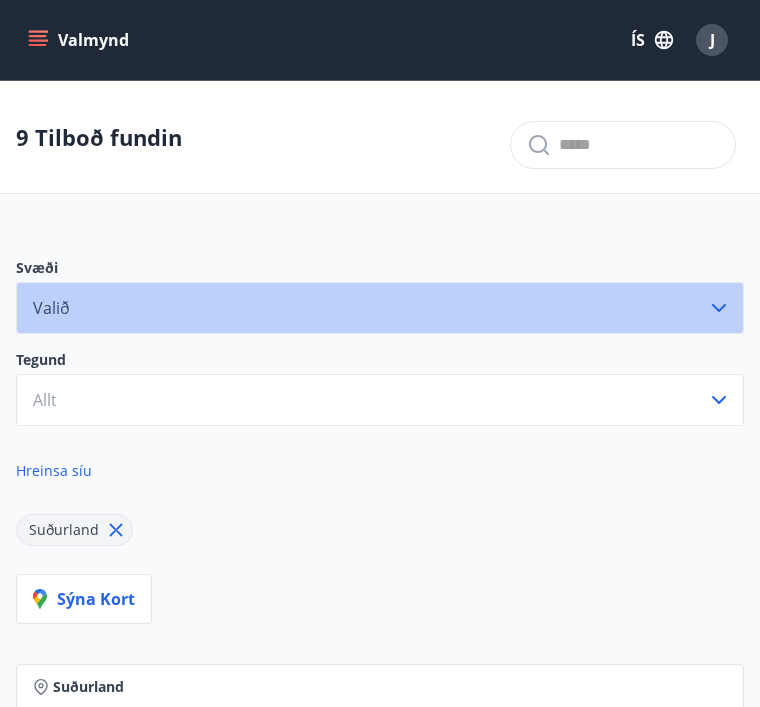click 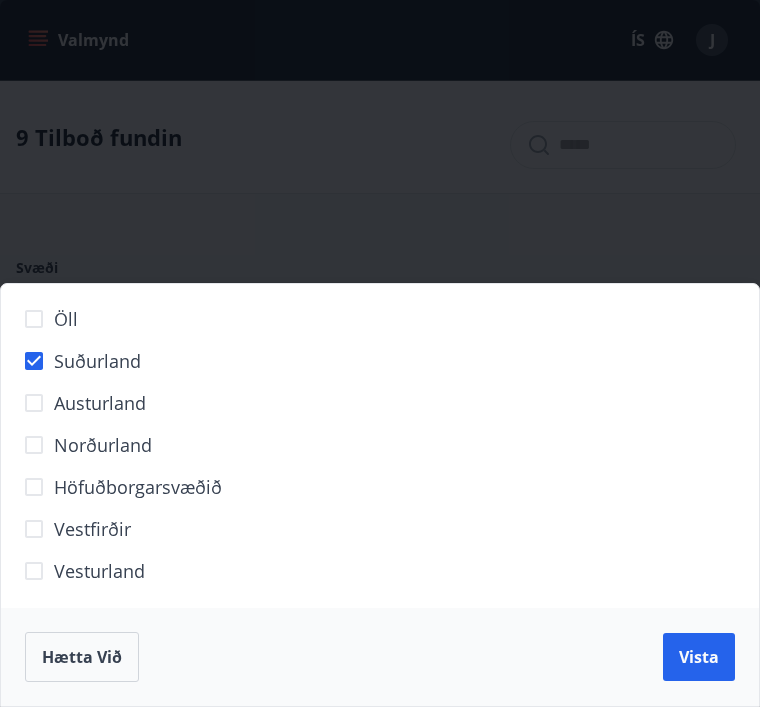 click on "Hætta við" at bounding box center (82, 657) 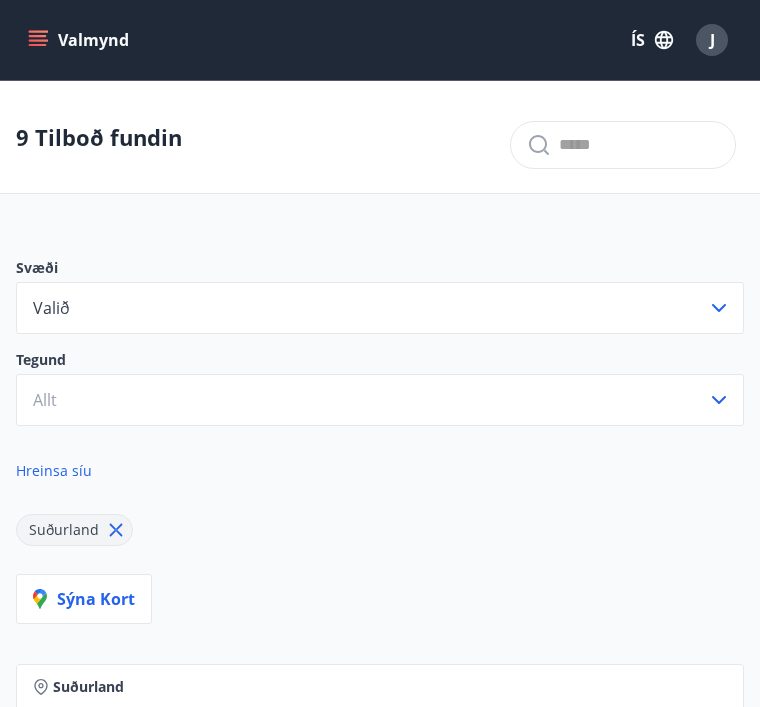 click at bounding box center [639, 145] 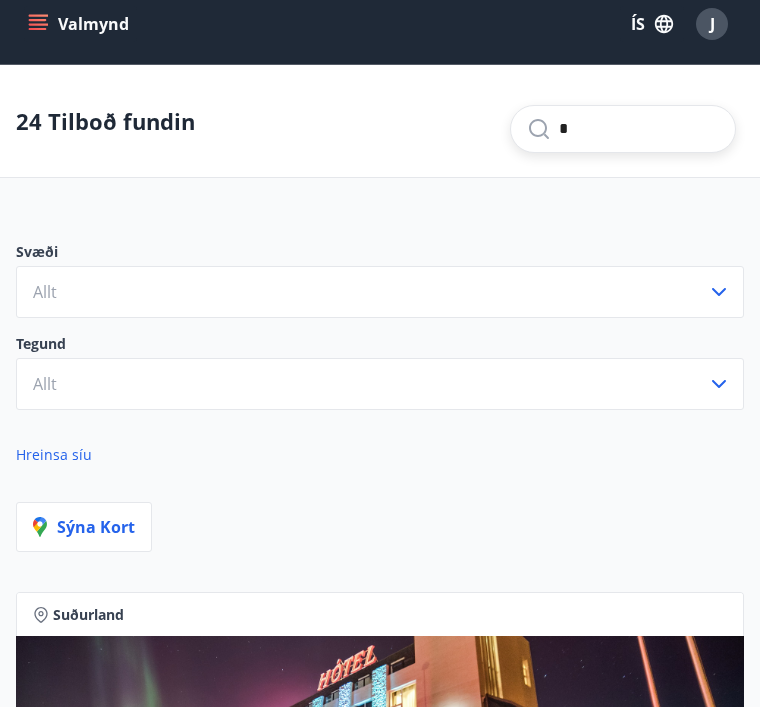 scroll, scrollTop: 0, scrollLeft: 0, axis: both 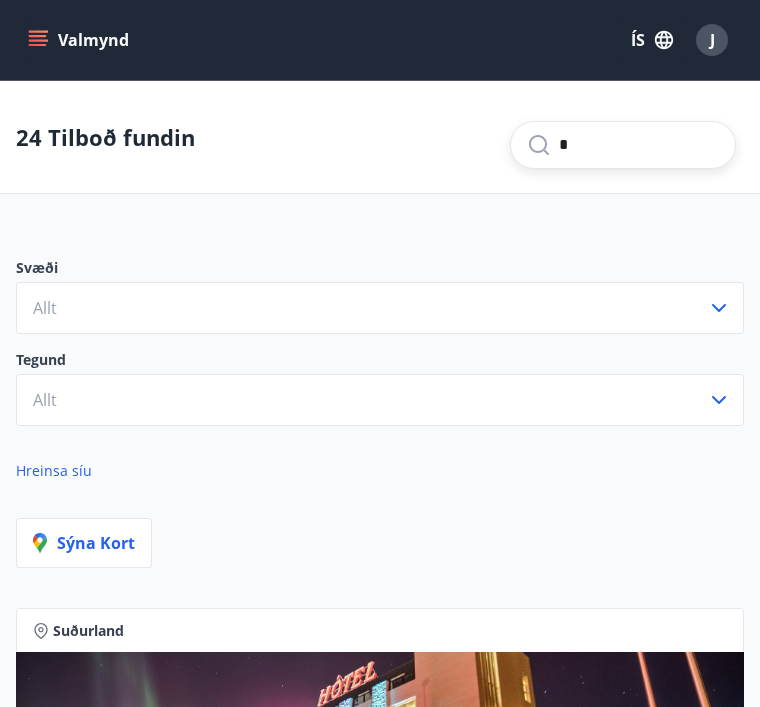 click 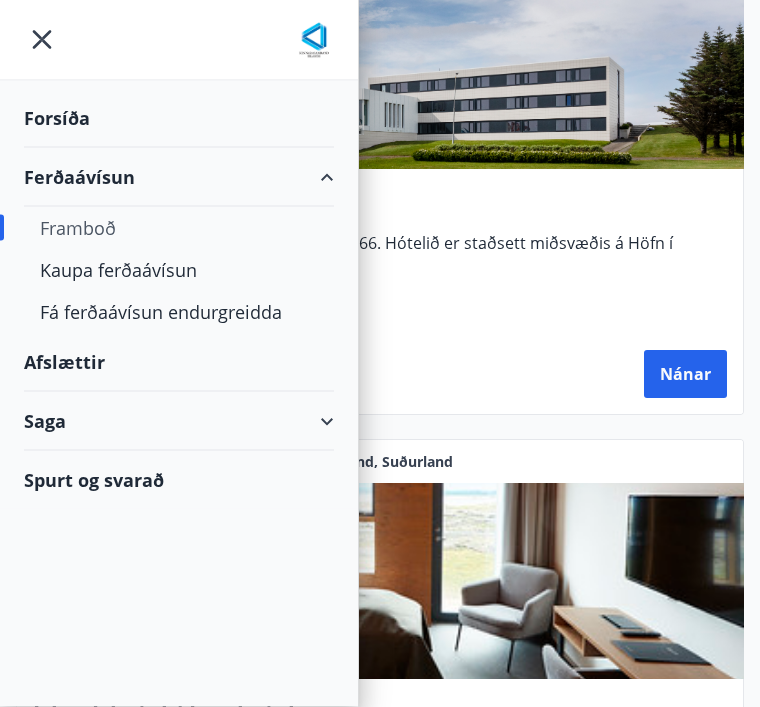 scroll, scrollTop: 1224, scrollLeft: 0, axis: vertical 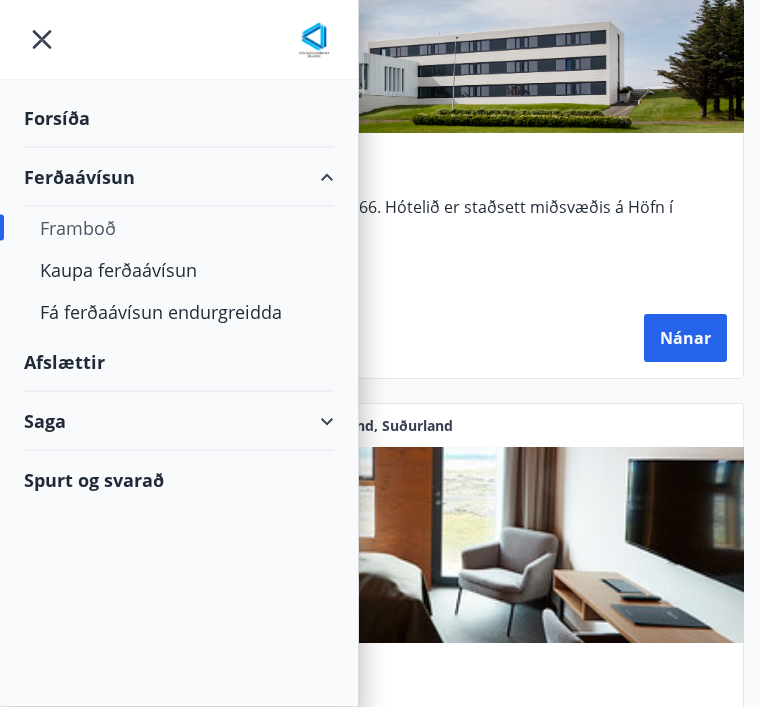 click on "Hótel Höfn Fallegt 68 herbergja Hótel sem byggt var 1966. Hótelið er staðsett miðsvæðis á Höfn í Hornafirði með útsýni yfir Vatnajökul. Verð frá : 21.000 kr. Nánar" at bounding box center (380, 257) 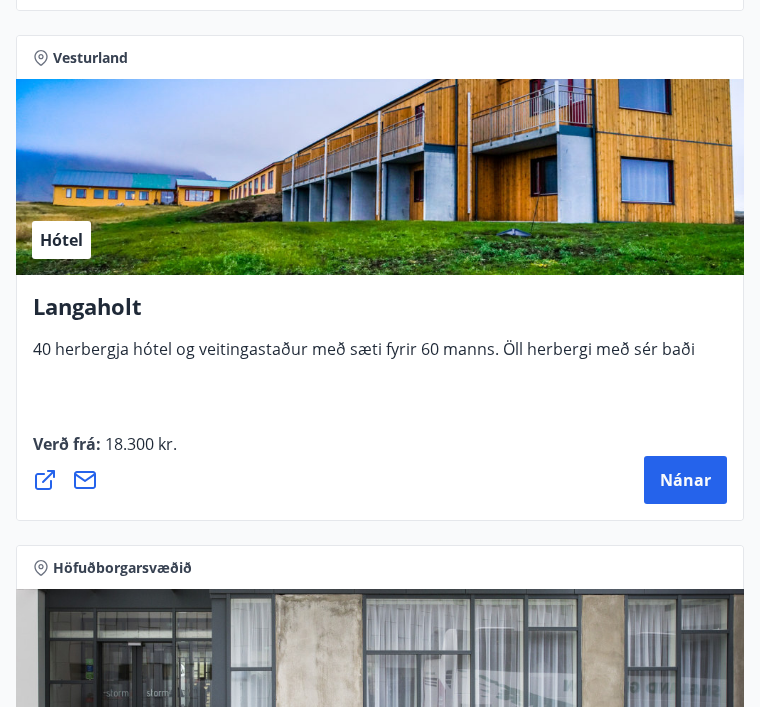 scroll, scrollTop: 7204, scrollLeft: 0, axis: vertical 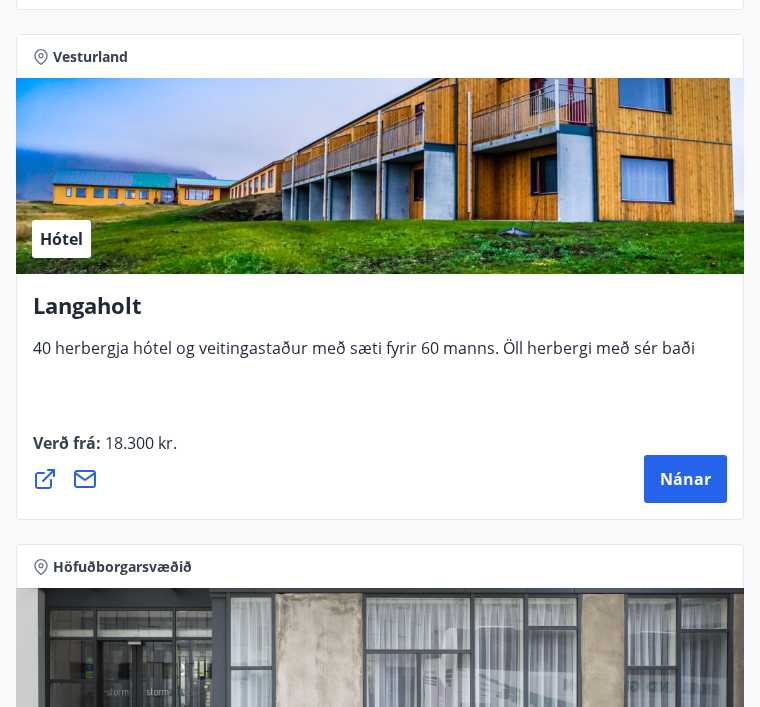 click on "Hótel" at bounding box center (380, 686) 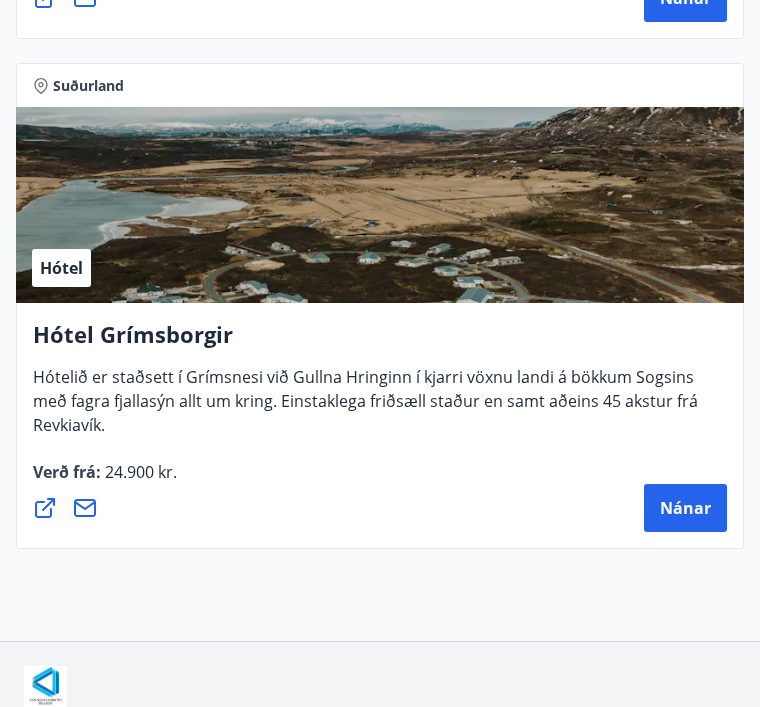 scroll, scrollTop: 12277, scrollLeft: 0, axis: vertical 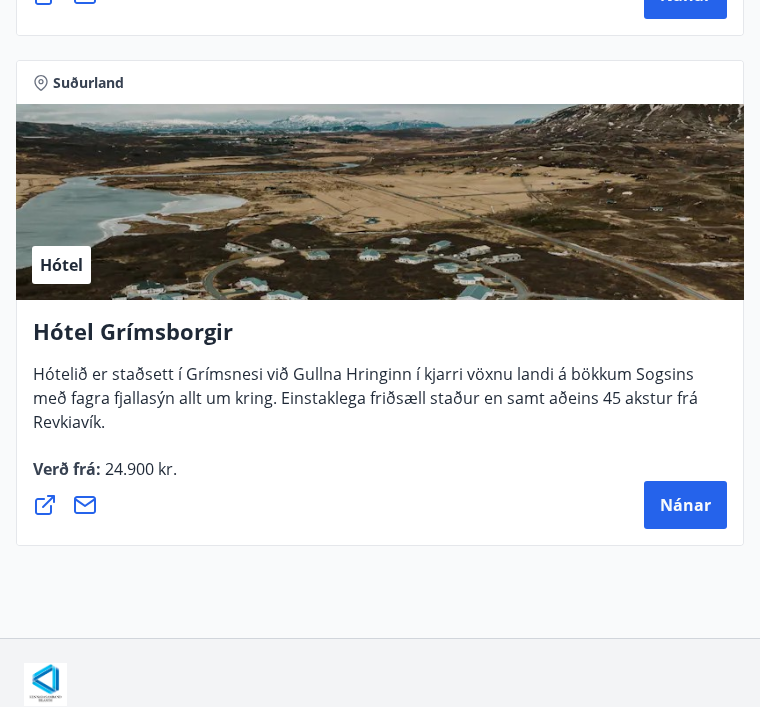 click on "[ORGANIZATION_NAME] [STREET_ADDRESS], [POSTAL_CODE] [CITY] [PHONE] [EMAIL] [URL]" at bounding box center (380, 756) 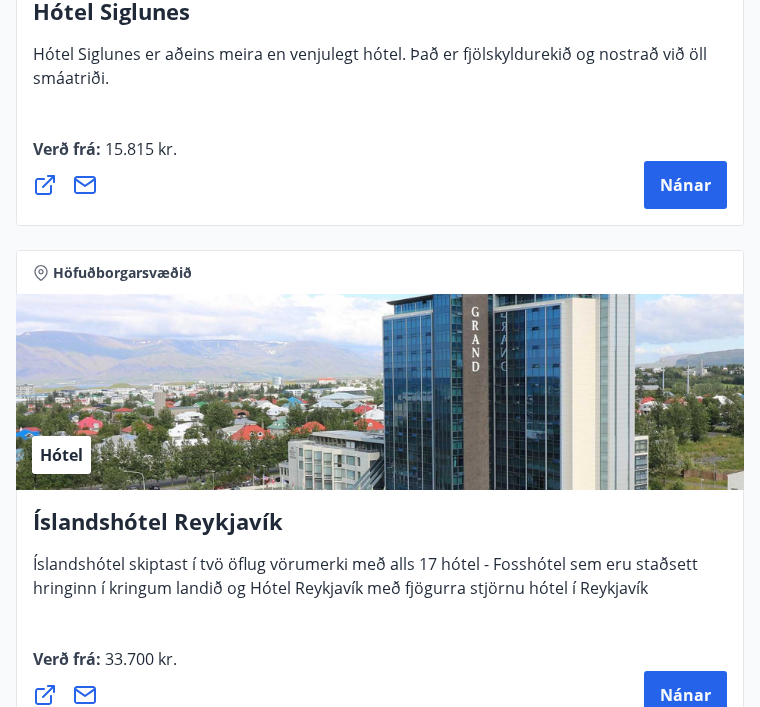 scroll, scrollTop: 10549, scrollLeft: 0, axis: vertical 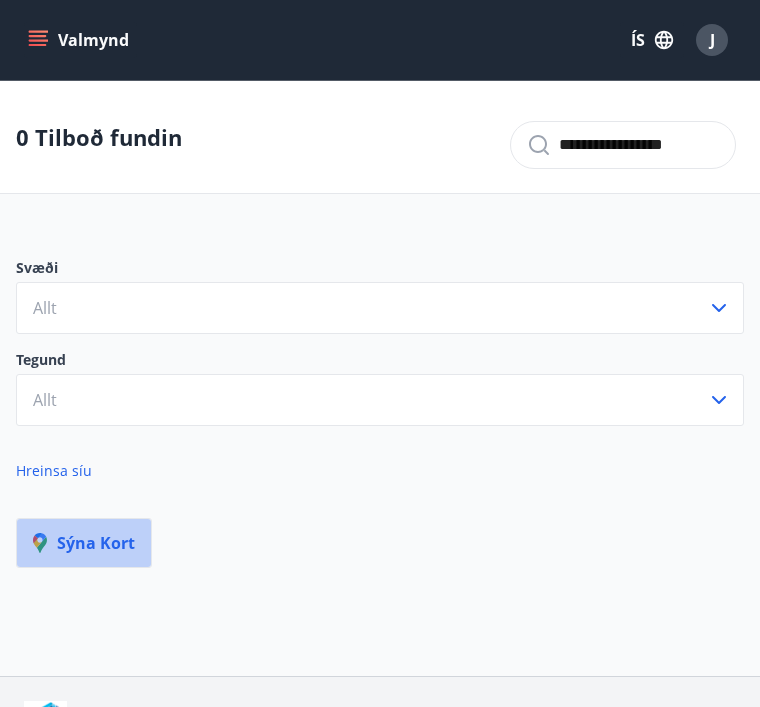 click on "Sýna kort" at bounding box center (84, 543) 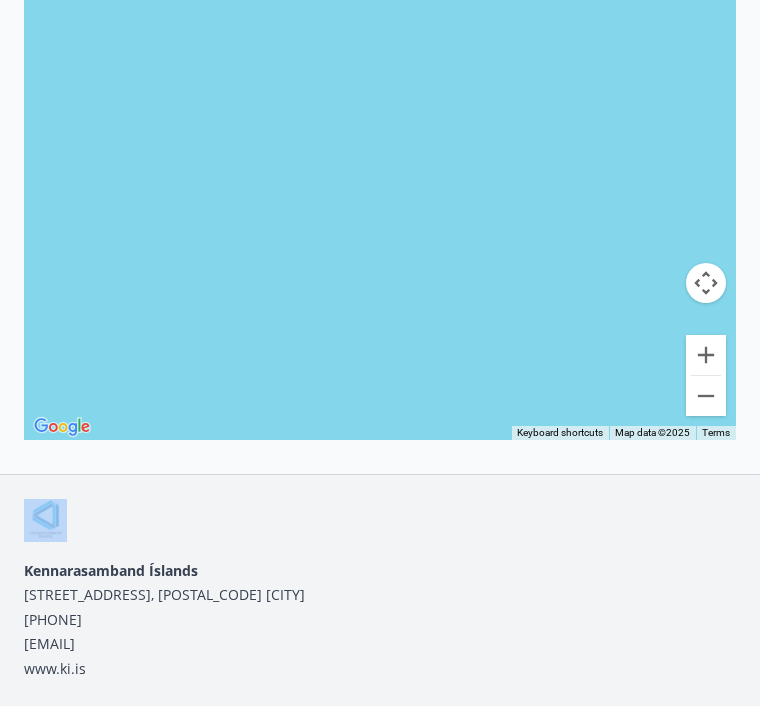 scroll, scrollTop: 539, scrollLeft: 0, axis: vertical 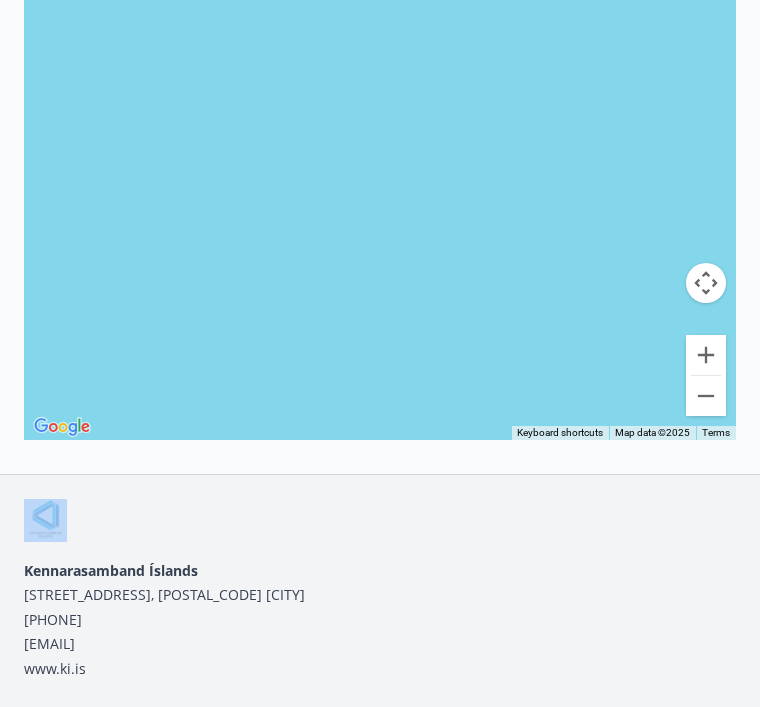 click at bounding box center (706, 283) 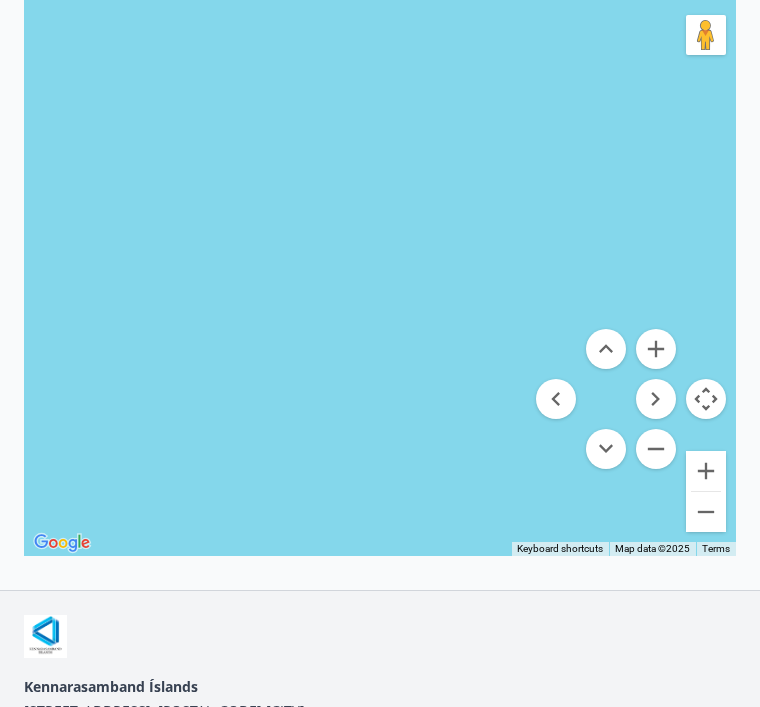 scroll, scrollTop: 412, scrollLeft: 0, axis: vertical 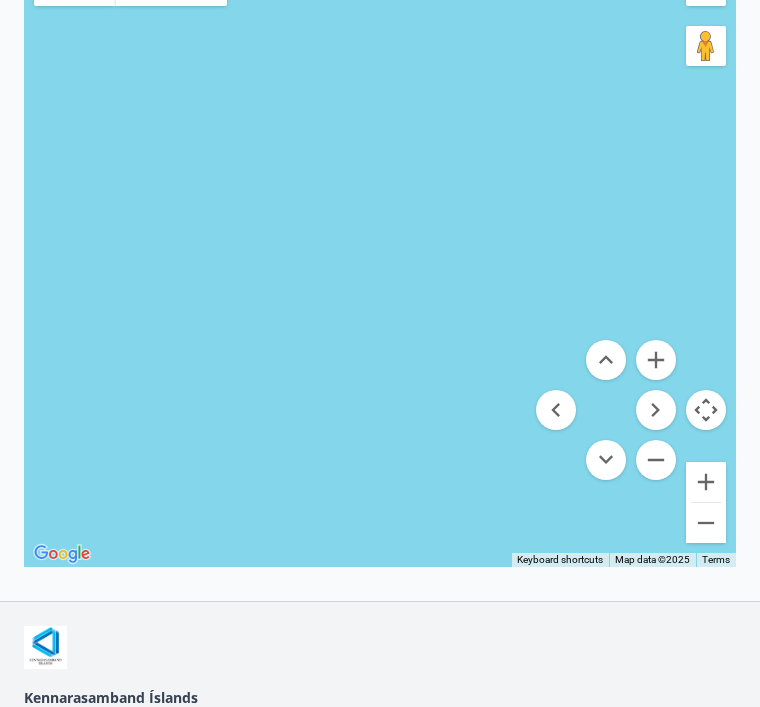 click at bounding box center (656, 410) 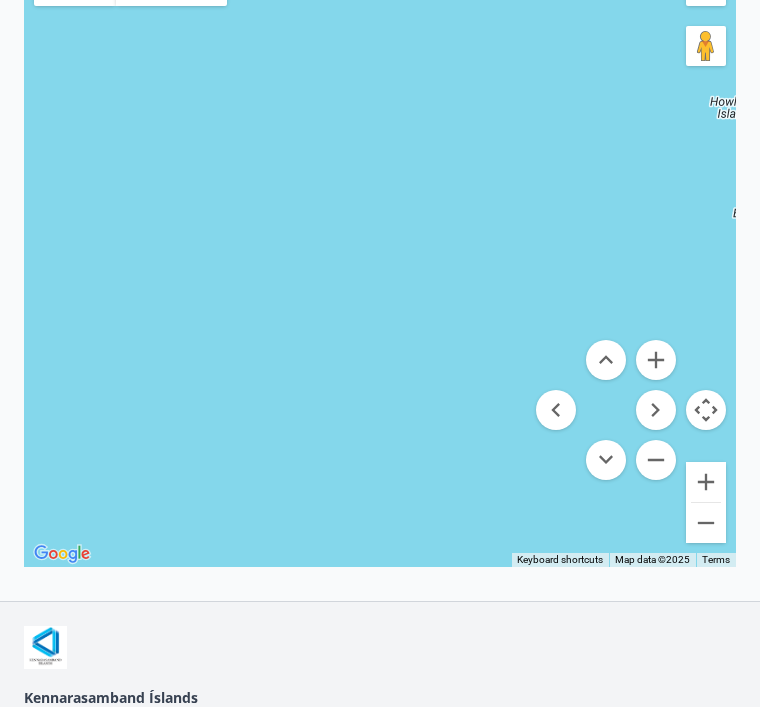 click at bounding box center (656, 410) 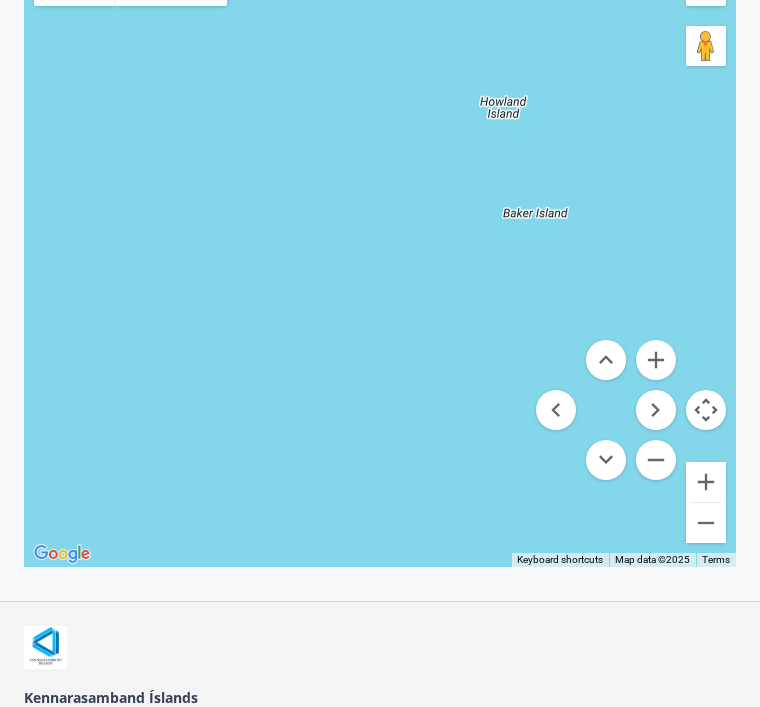 click at bounding box center [656, 410] 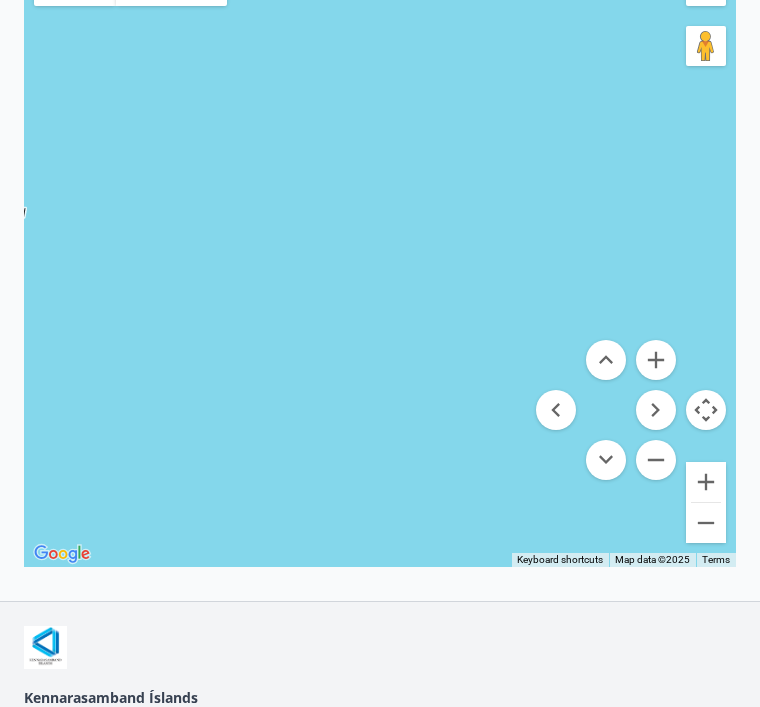 click at bounding box center [556, 410] 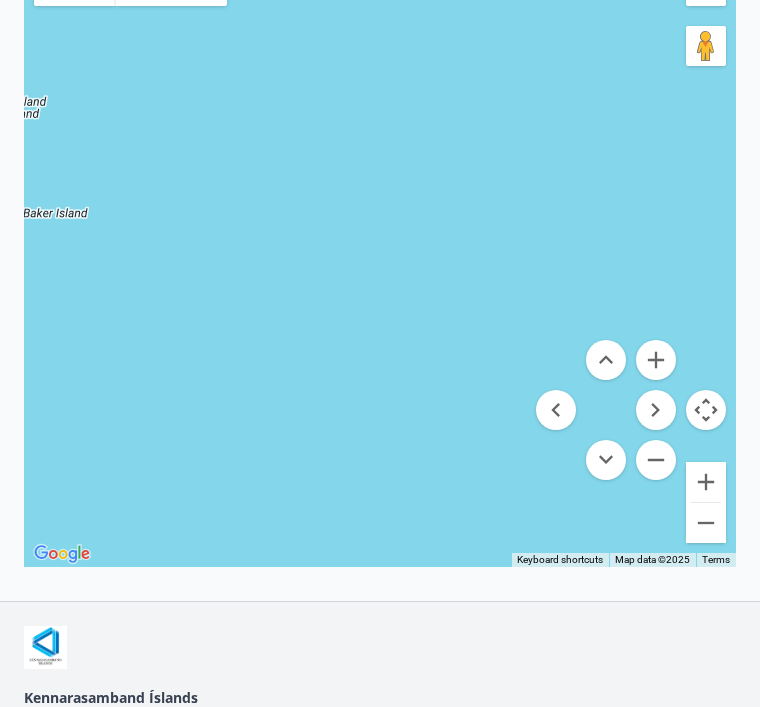 click at bounding box center [556, 410] 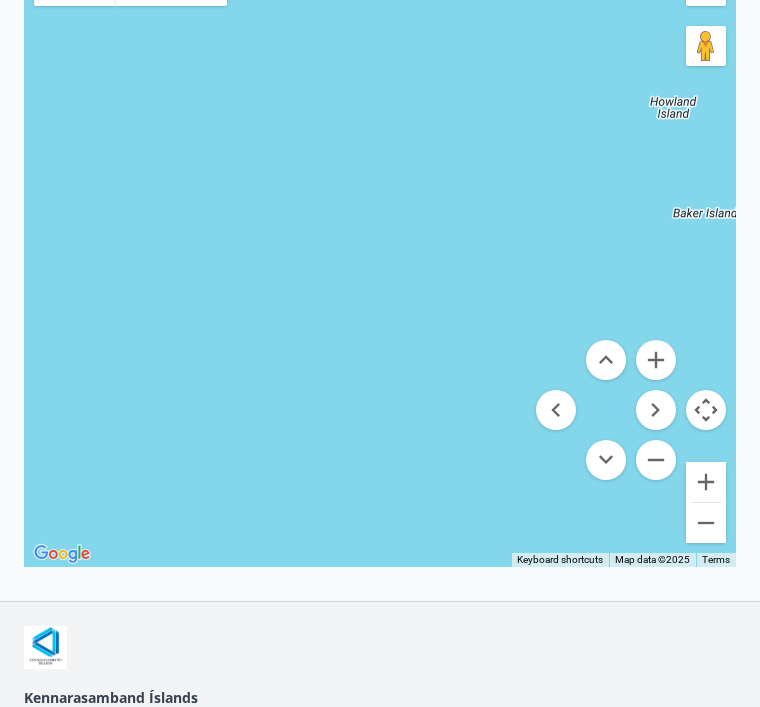 click at bounding box center (656, 410) 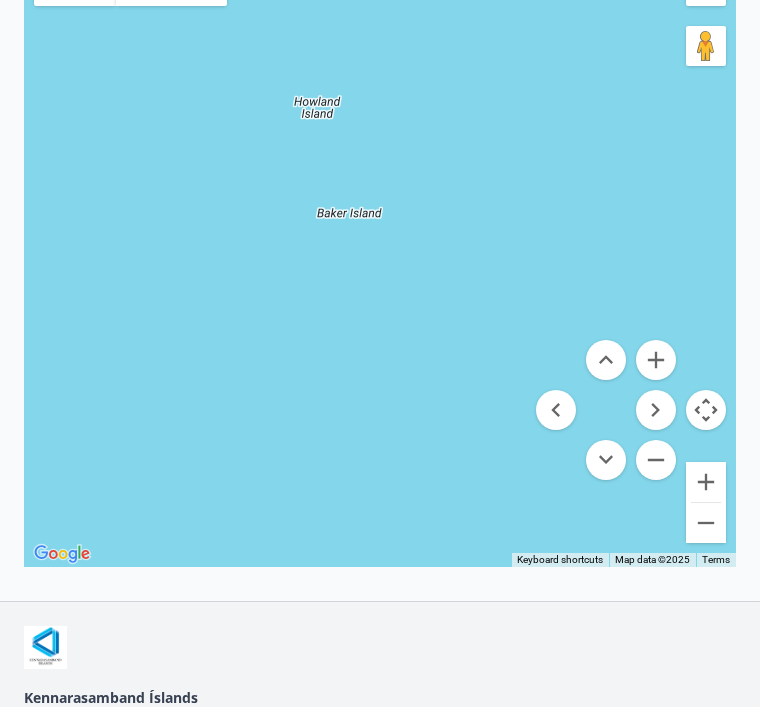 click at bounding box center [606, 360] 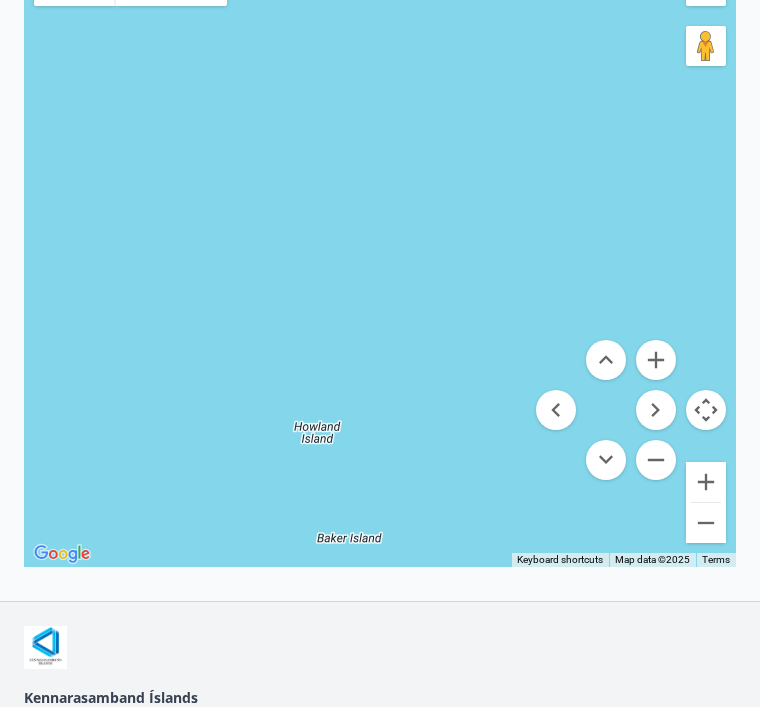 click at bounding box center [606, 360] 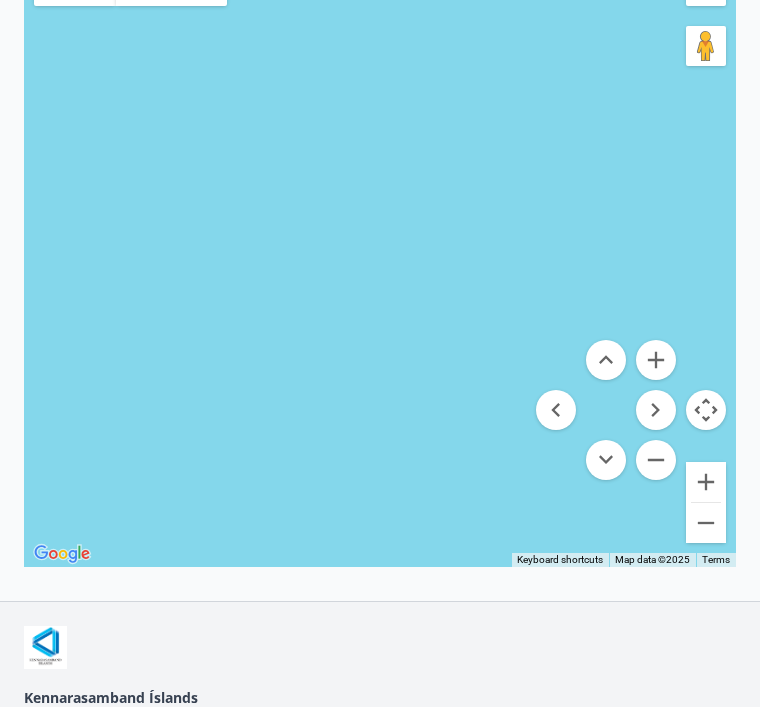 click at bounding box center [606, 360] 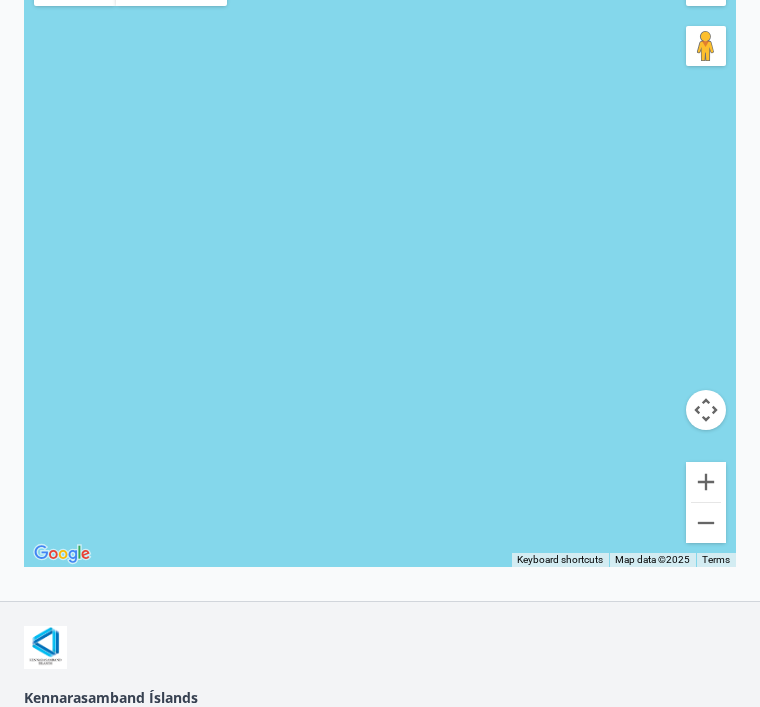 click at bounding box center (706, 523) 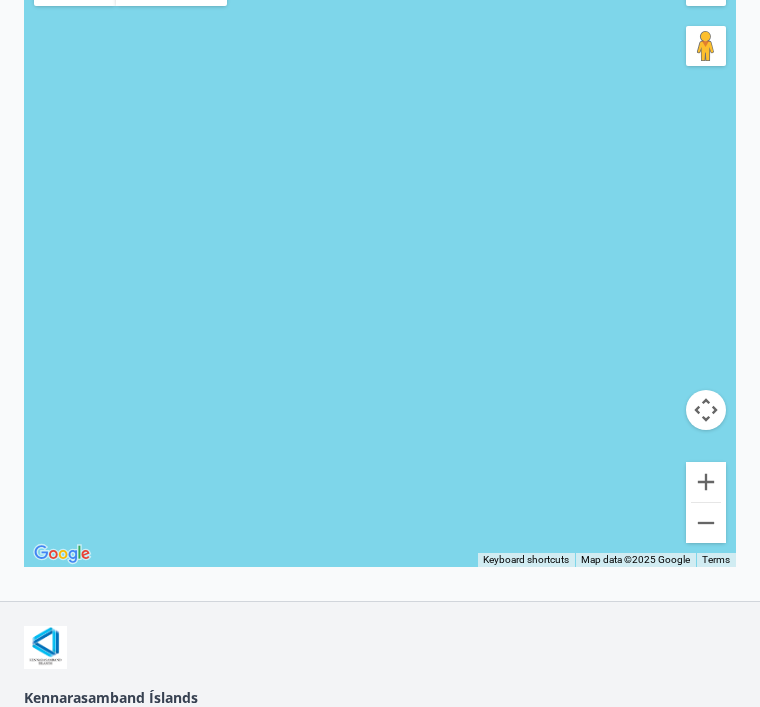 click at bounding box center (706, 523) 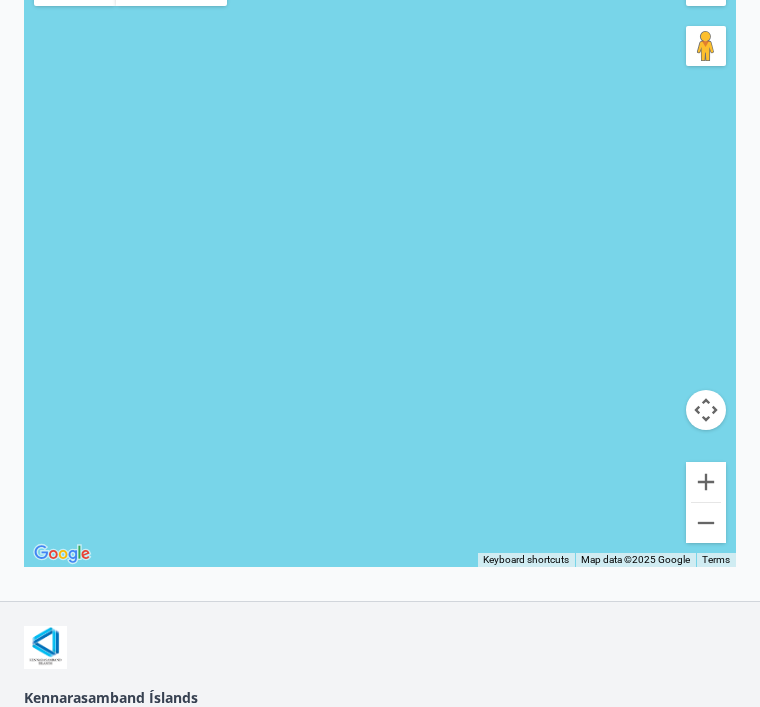 click at bounding box center (706, 482) 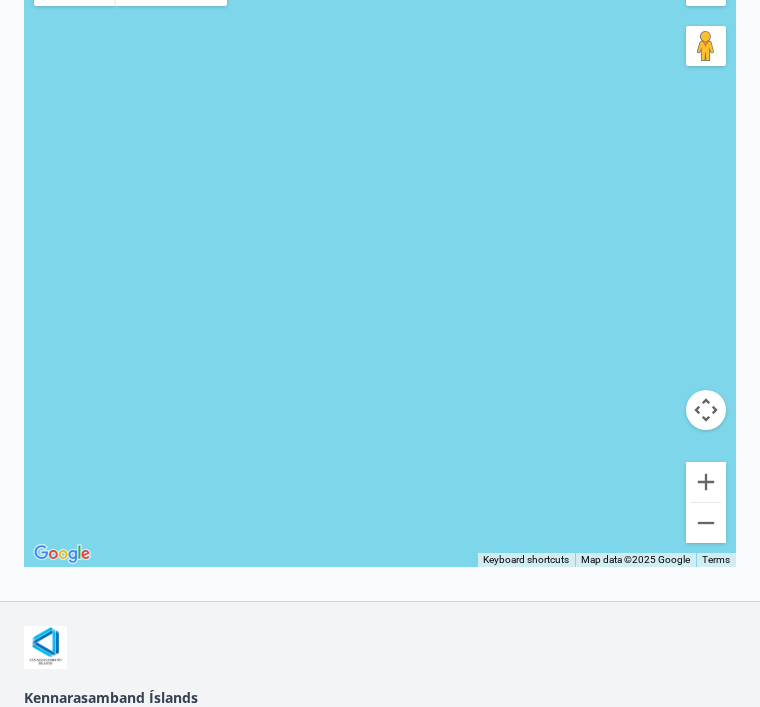 click at bounding box center (706, 482) 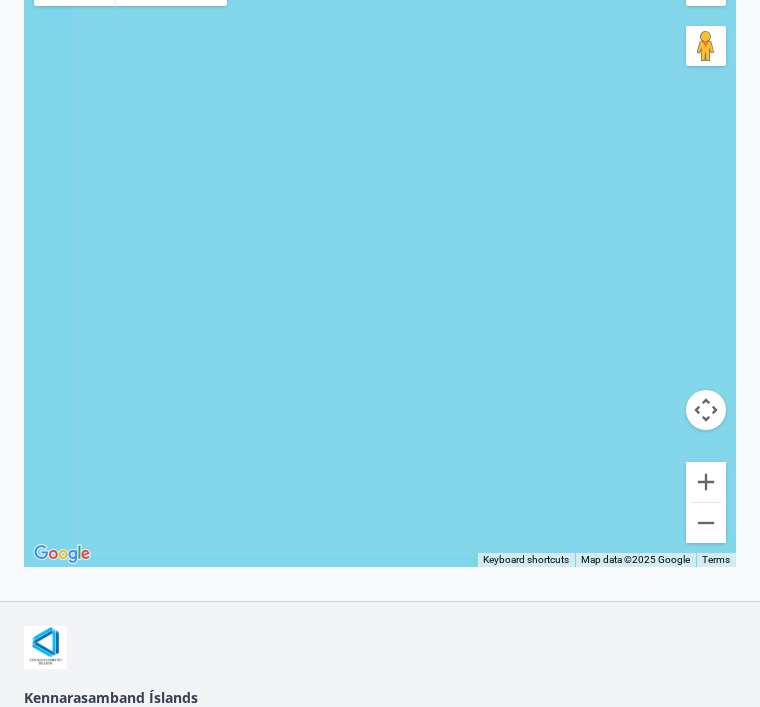 click at bounding box center (706, 482) 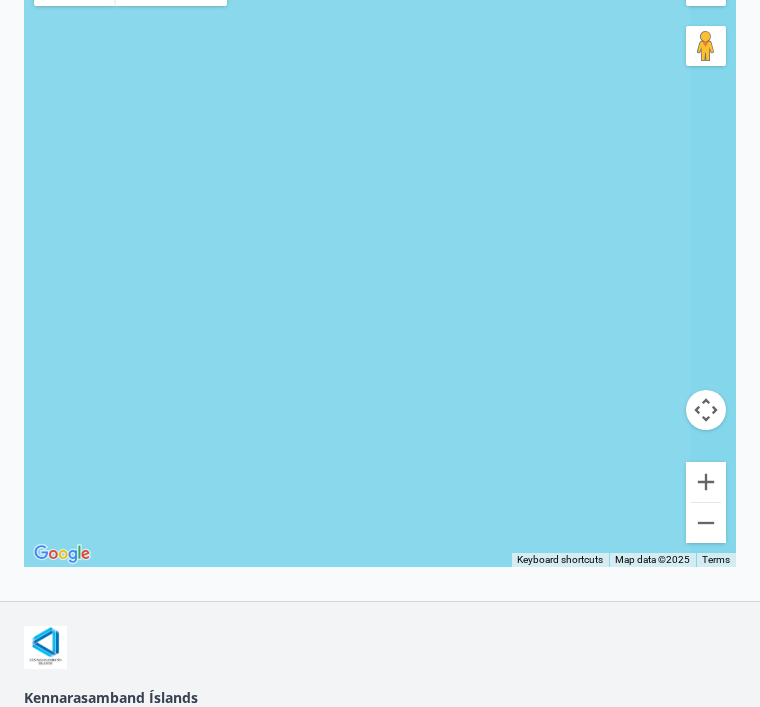 click at bounding box center [706, 482] 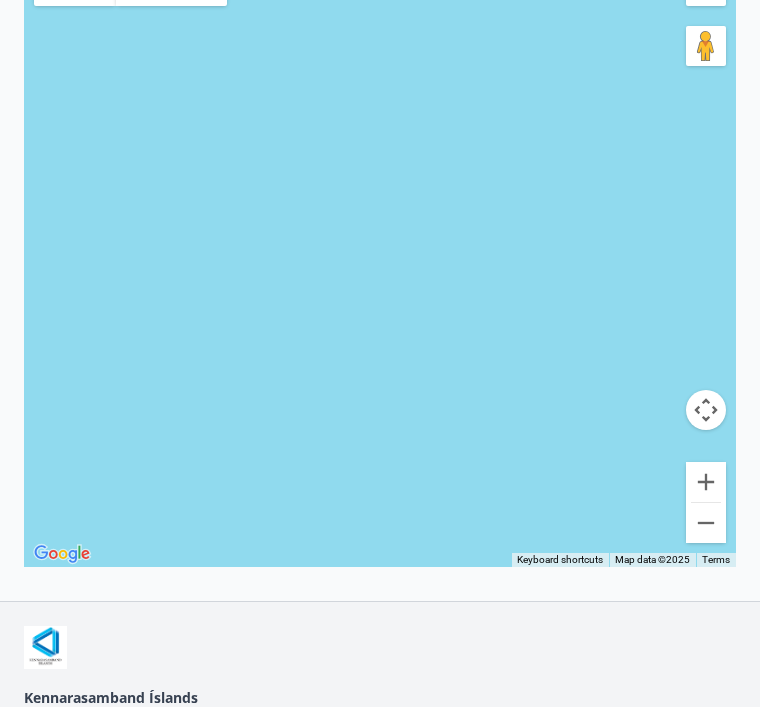 click at bounding box center [706, 482] 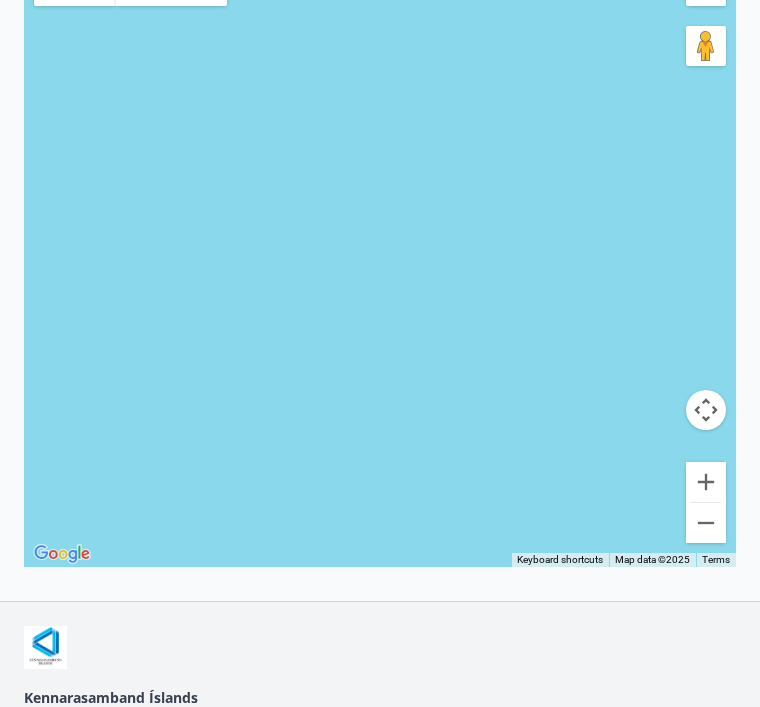 click at bounding box center [706, 523] 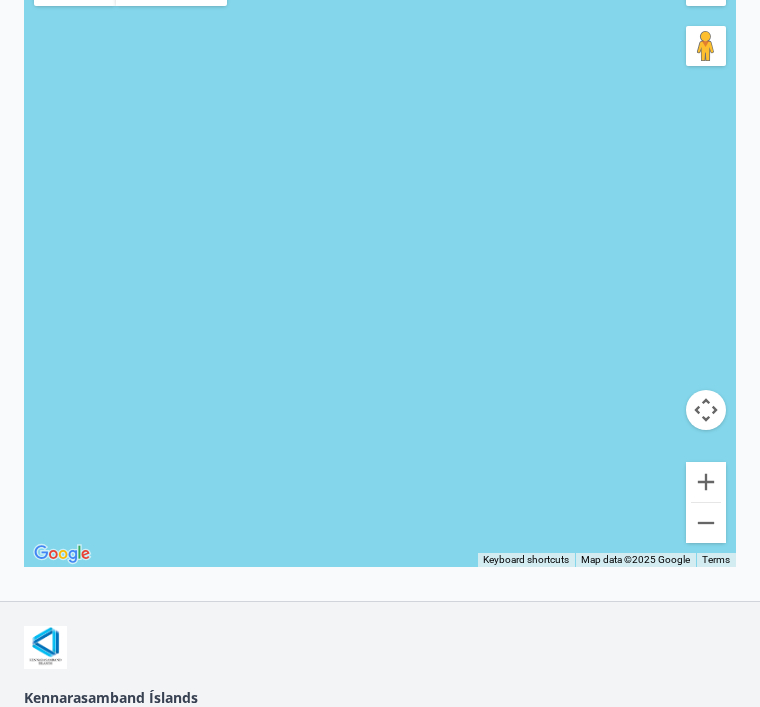 click at bounding box center [706, 523] 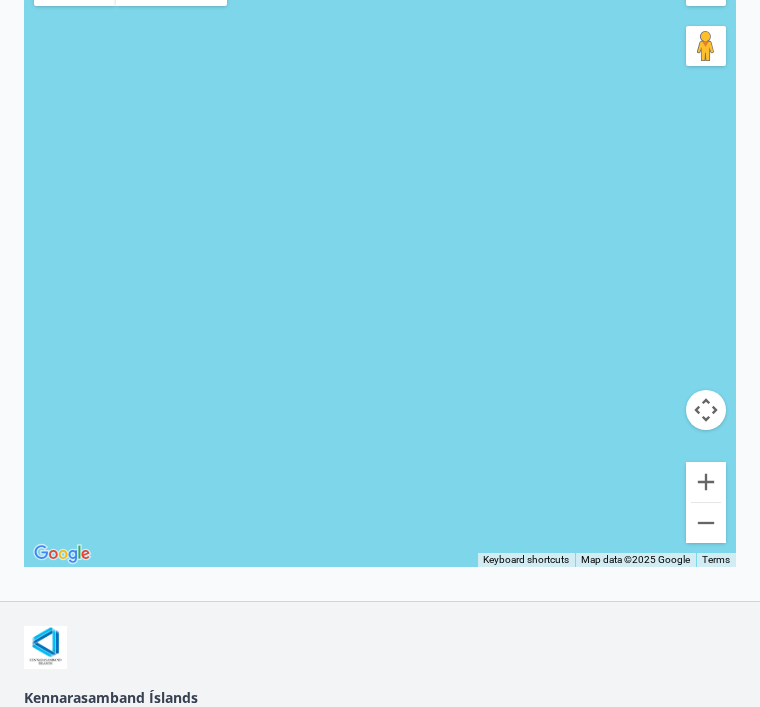 click at bounding box center (706, 523) 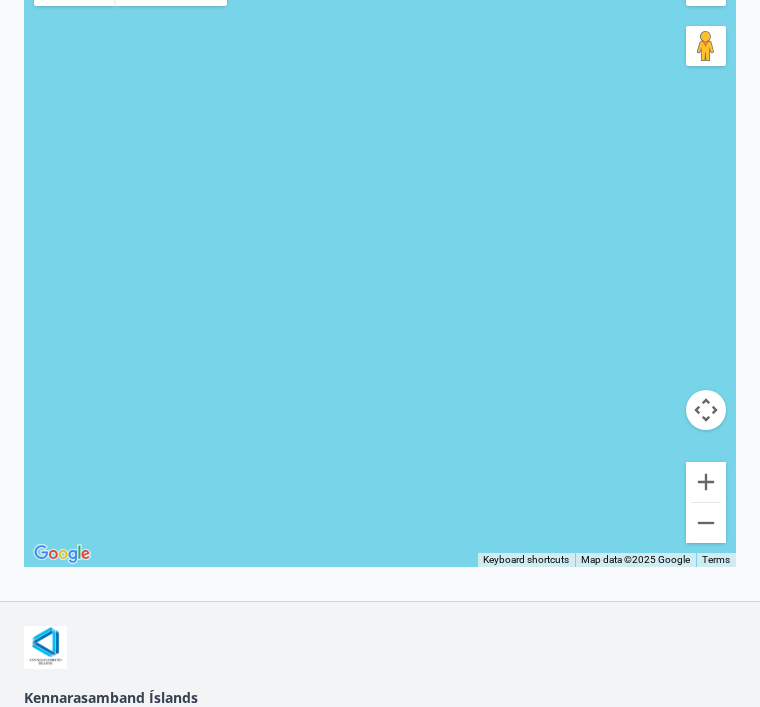 click at bounding box center [706, 523] 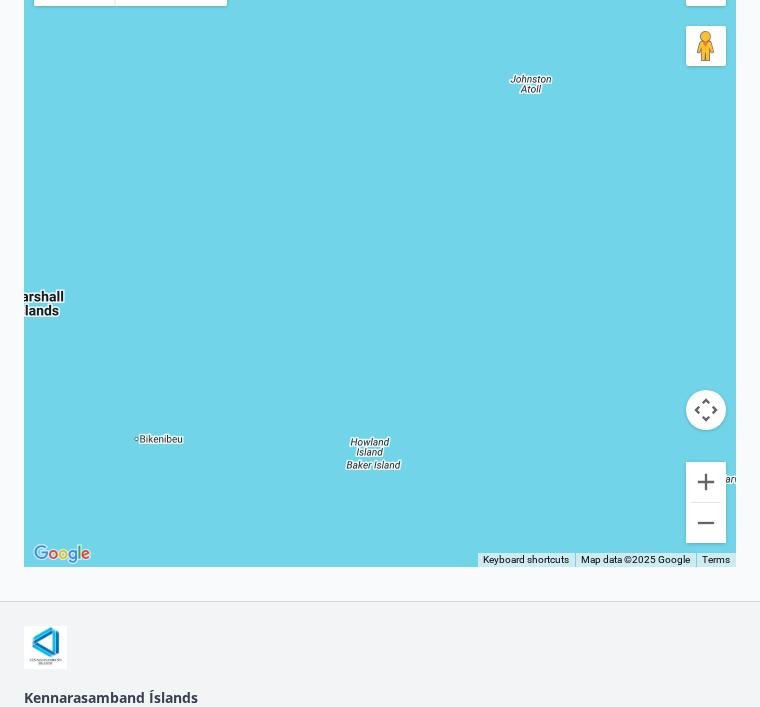 click at bounding box center (706, 523) 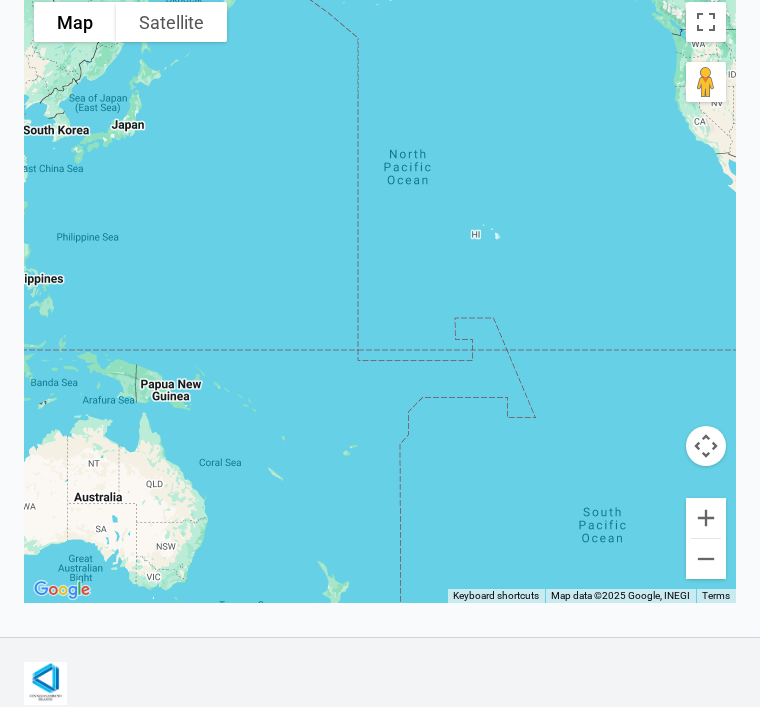 scroll, scrollTop: 376, scrollLeft: 0, axis: vertical 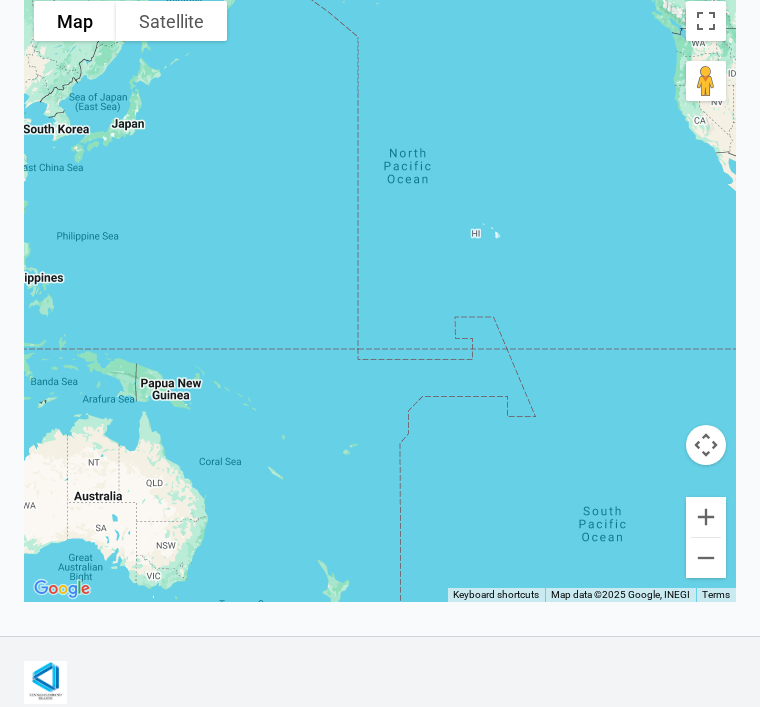 click at bounding box center (706, 518) 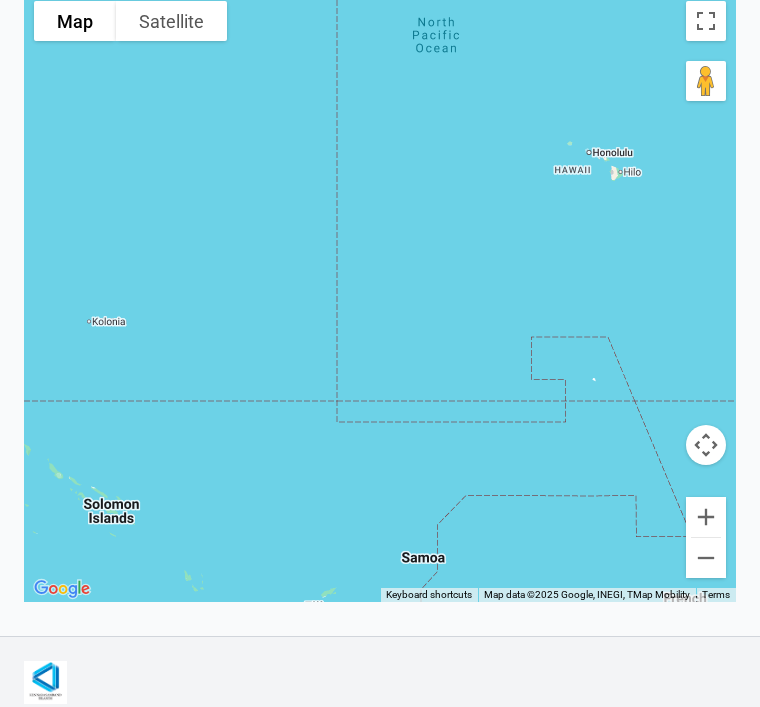 click at bounding box center (706, 558) 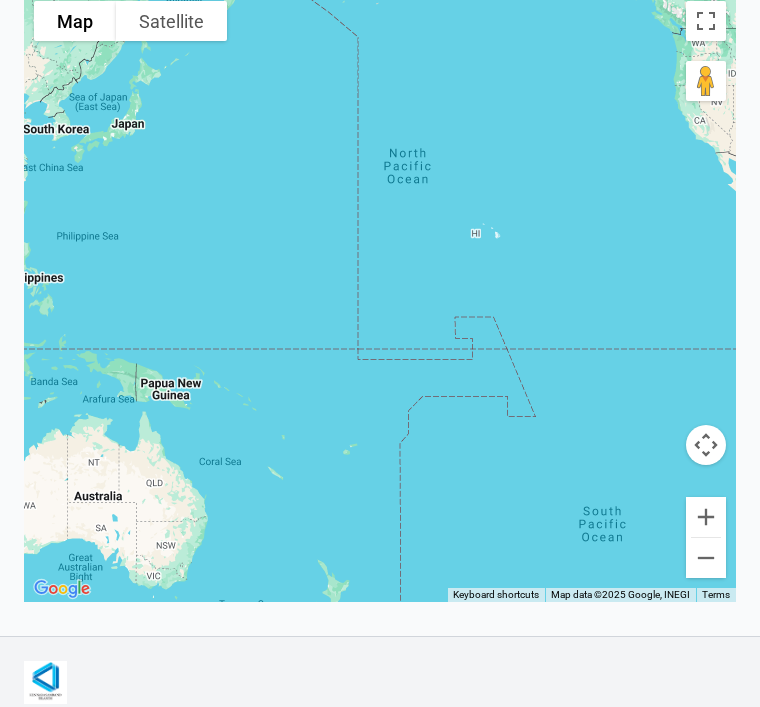 click at bounding box center [706, 558] 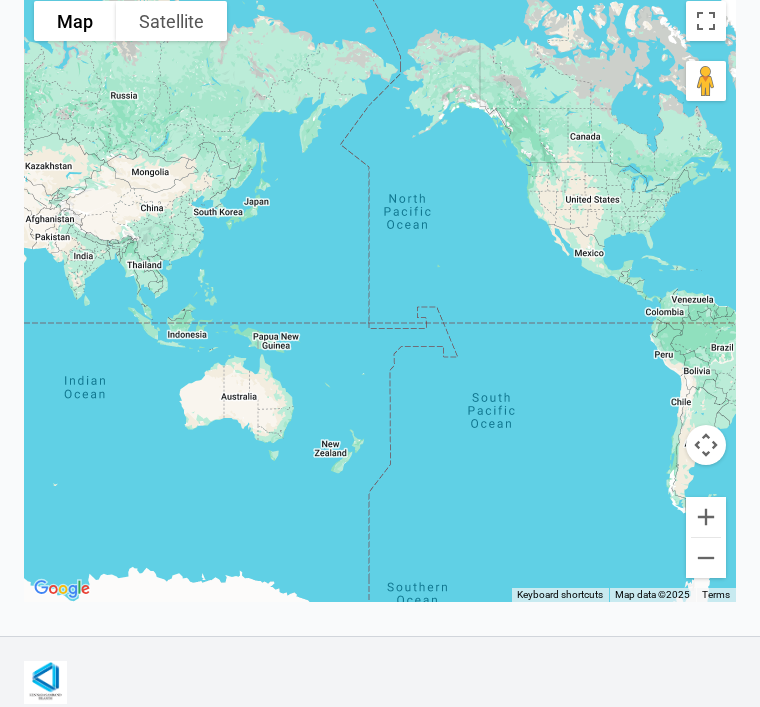click at bounding box center (706, 558) 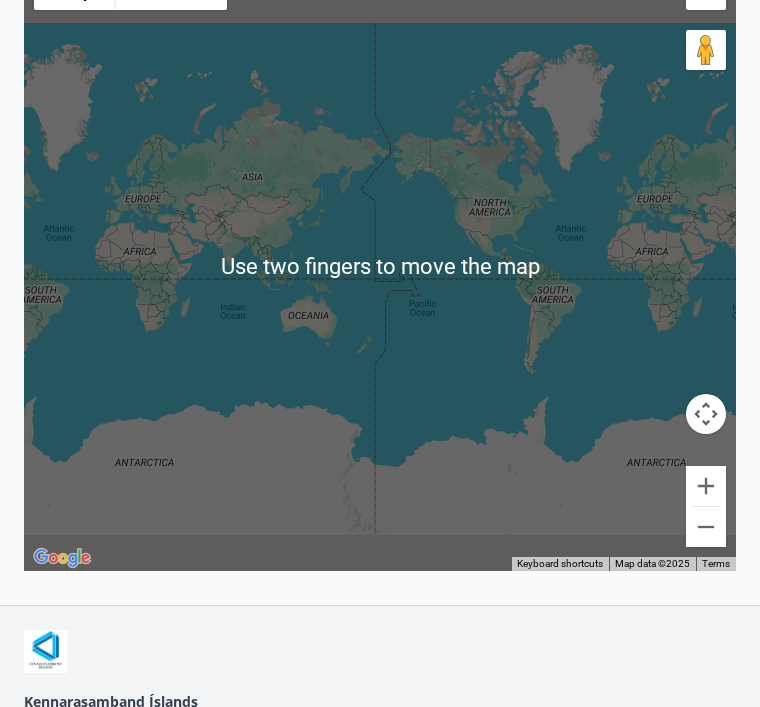 scroll, scrollTop: 407, scrollLeft: 0, axis: vertical 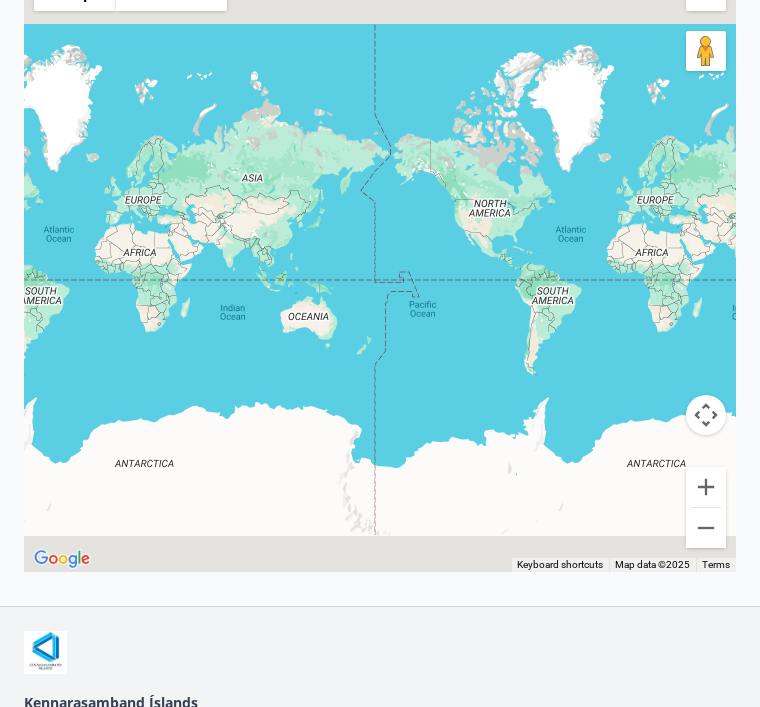 click at bounding box center (380, 266) 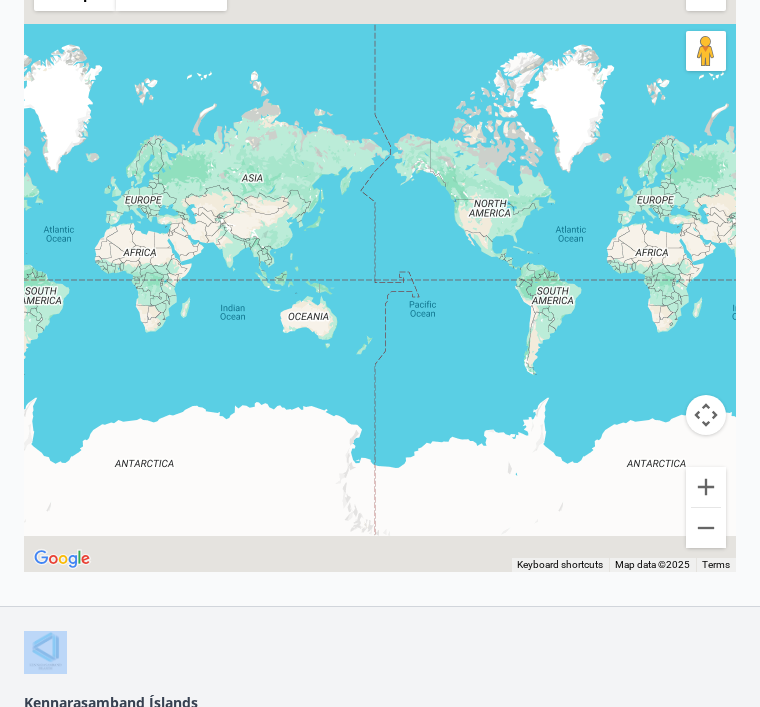 click at bounding box center [380, 266] 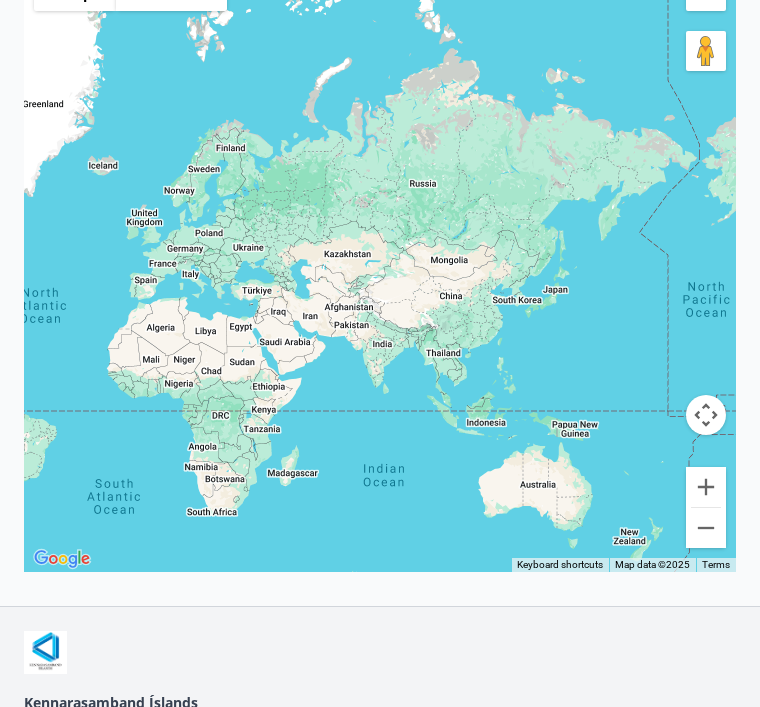 click at bounding box center (380, 266) 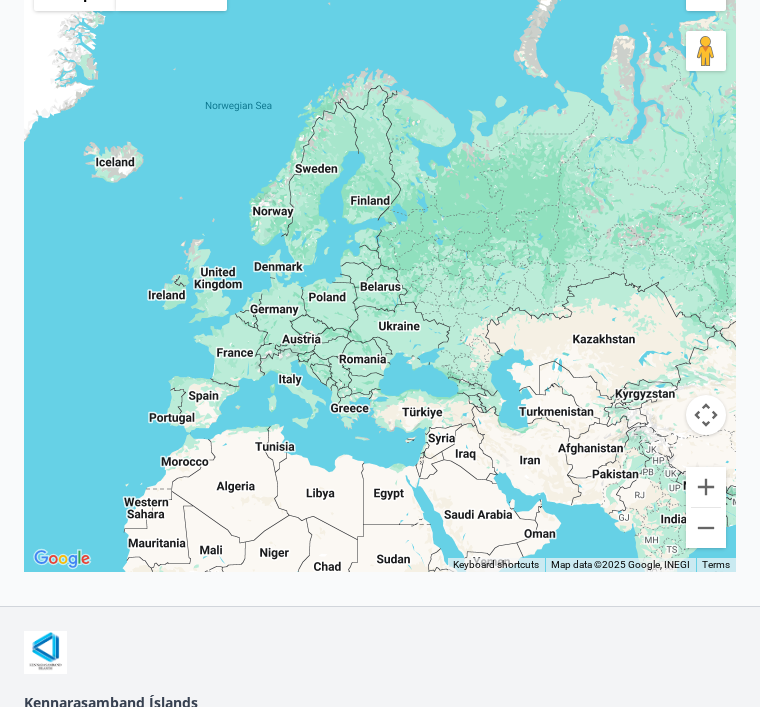 click at bounding box center (380, 266) 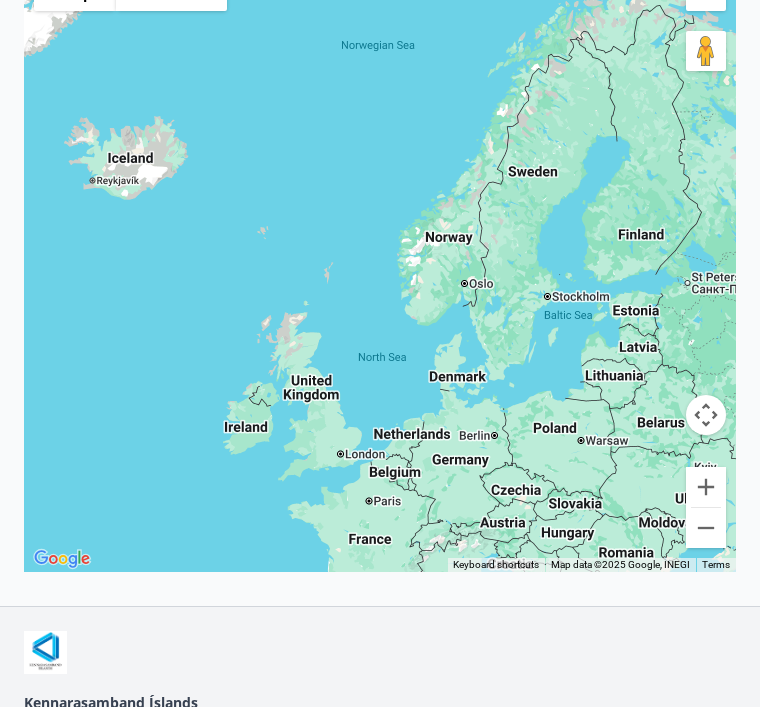 click at bounding box center (380, 266) 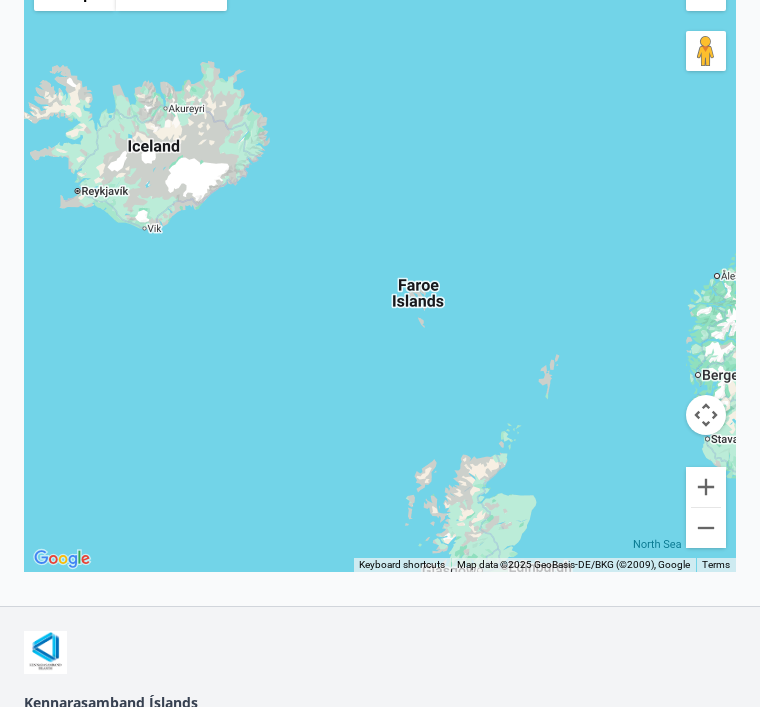 click at bounding box center [380, 266] 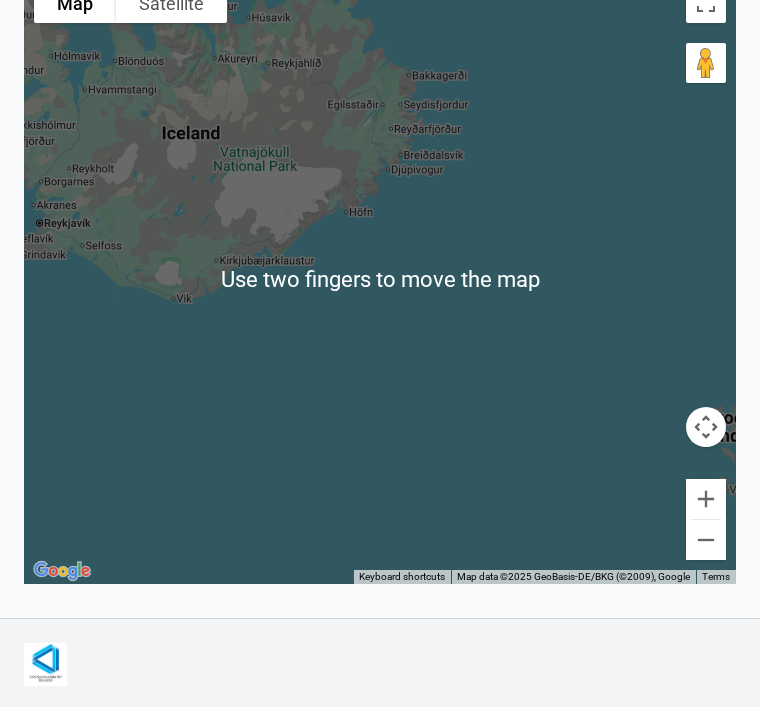scroll, scrollTop: 396, scrollLeft: 0, axis: vertical 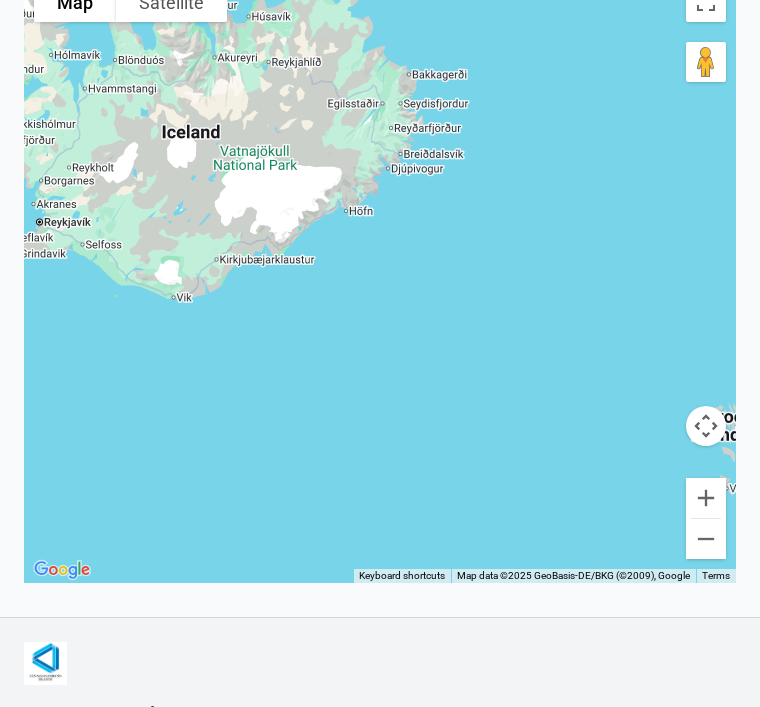 click at bounding box center [380, 277] 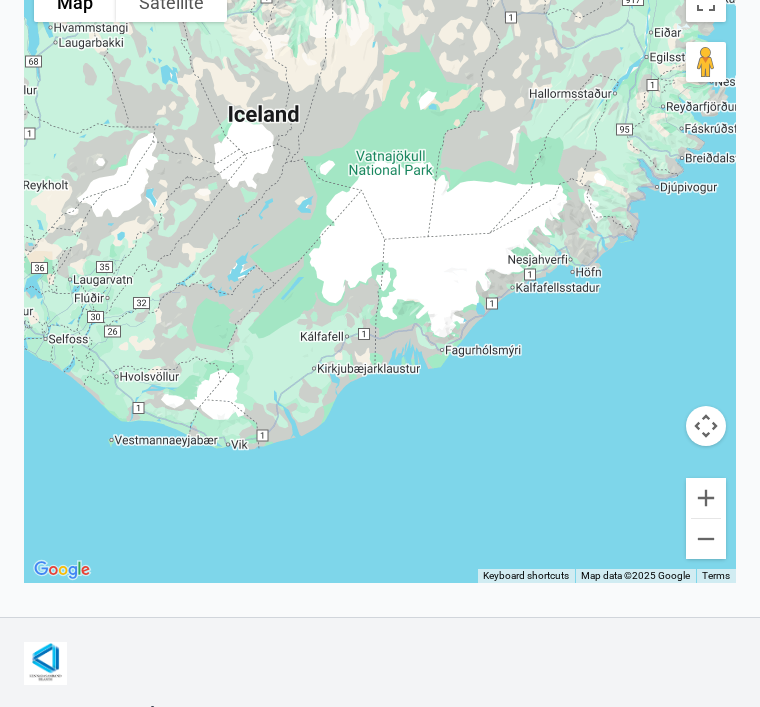 click at bounding box center [380, 277] 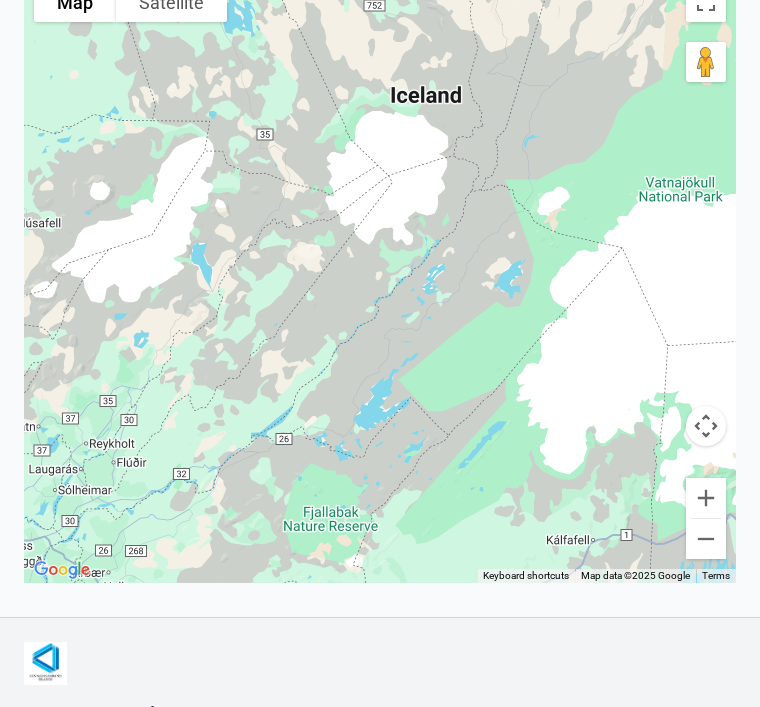 click at bounding box center (380, 277) 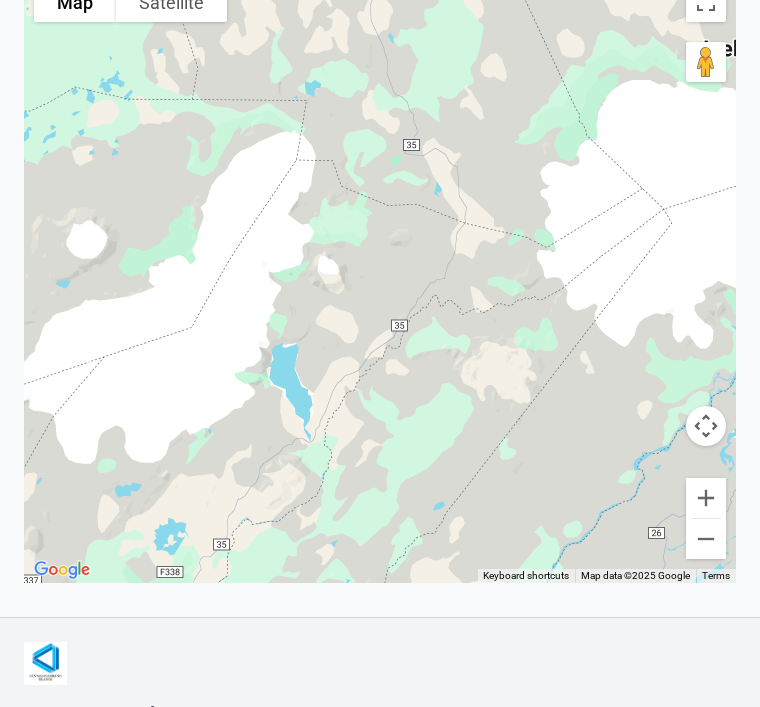 click at bounding box center [380, 277] 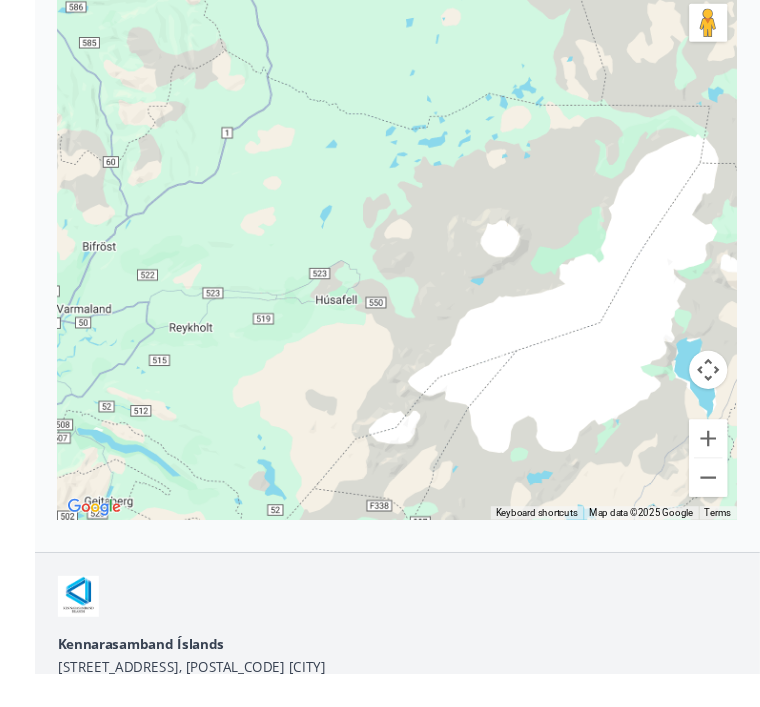 scroll, scrollTop: 463, scrollLeft: 0, axis: vertical 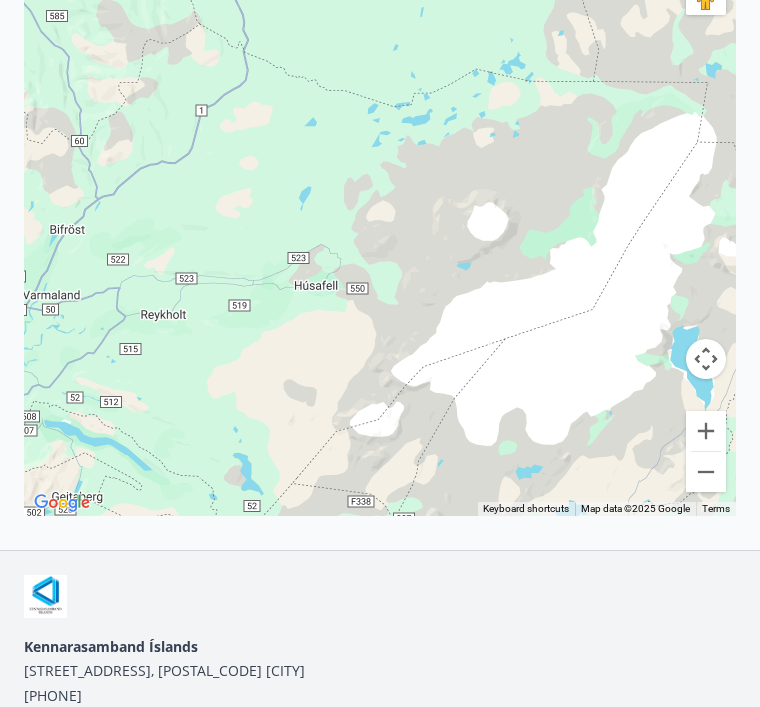 click at bounding box center [380, 210] 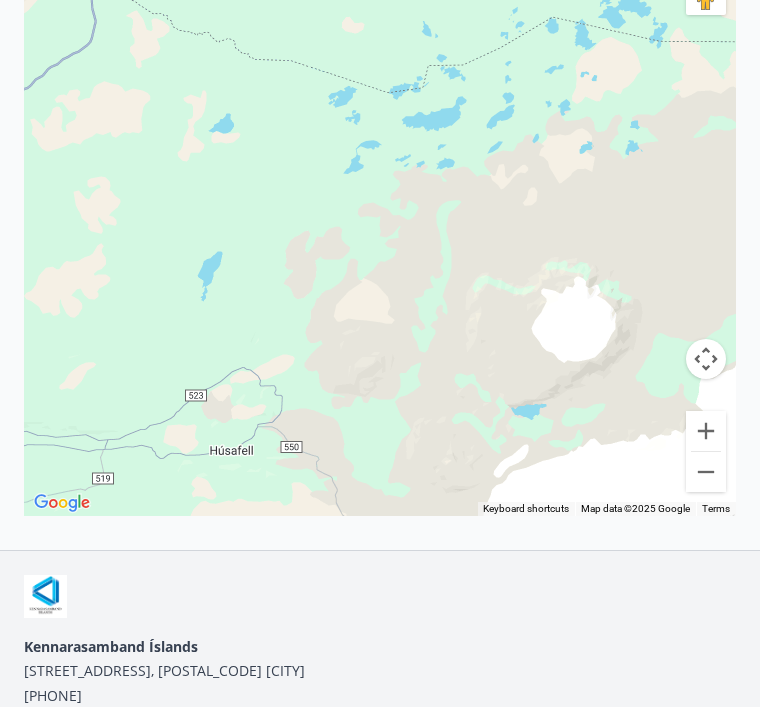 click at bounding box center [380, 210] 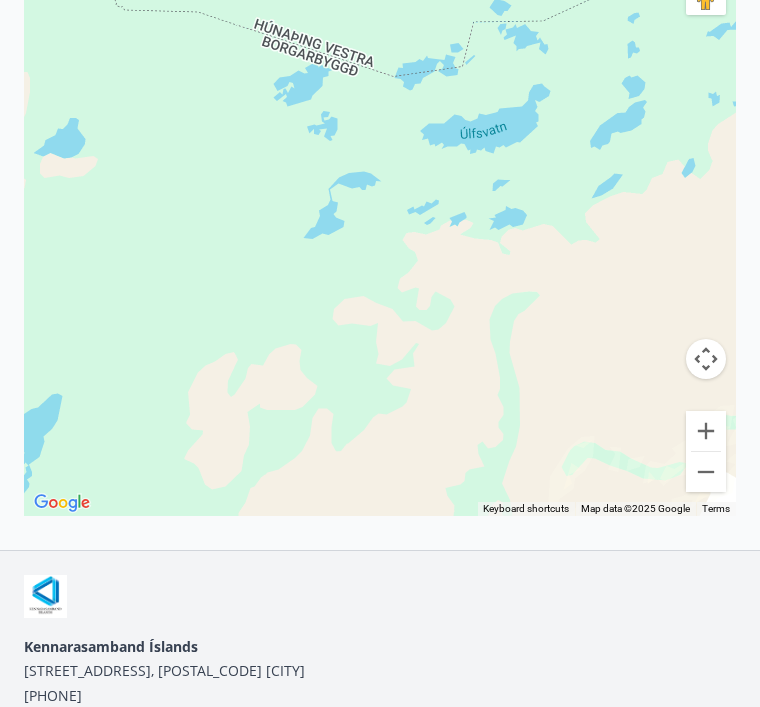 click at bounding box center [380, 210] 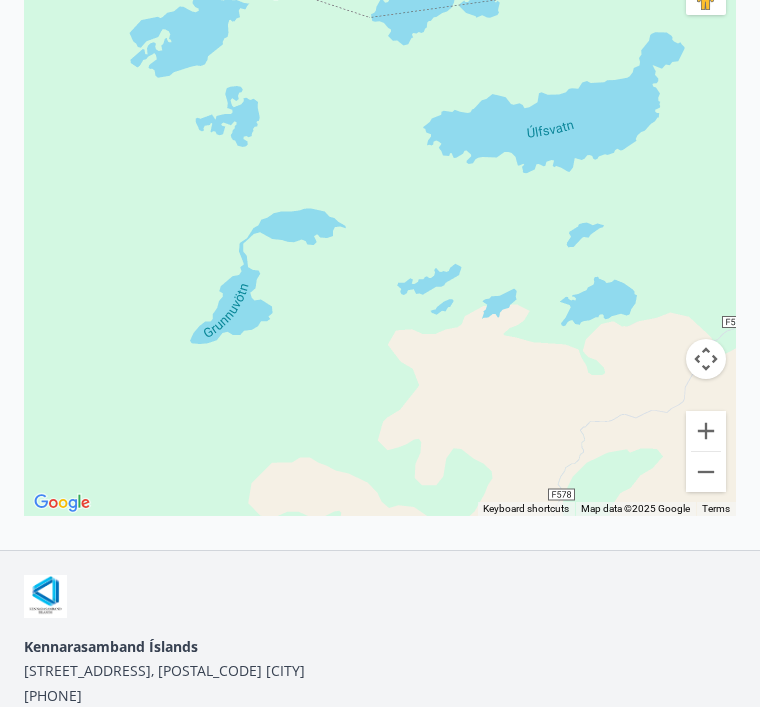click at bounding box center [380, 210] 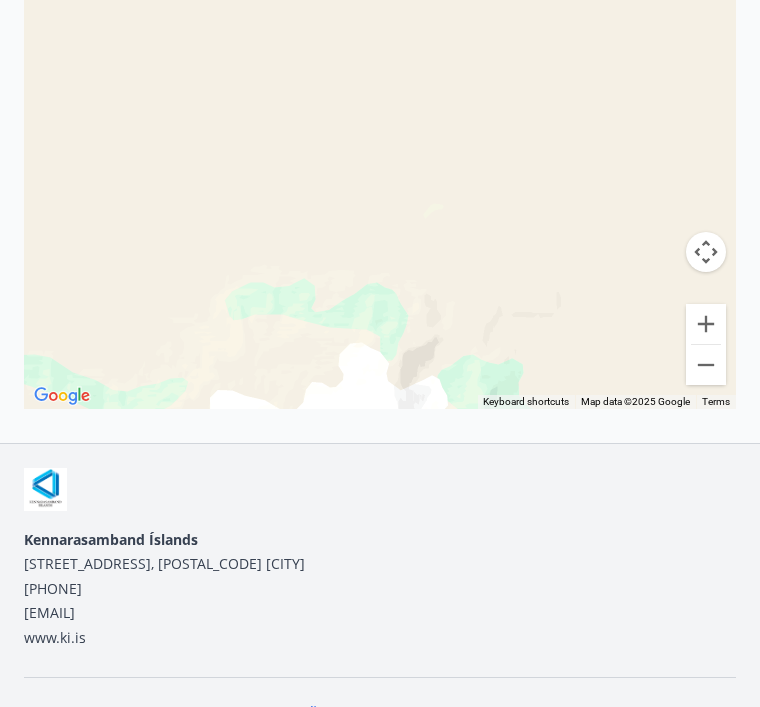 scroll, scrollTop: 571, scrollLeft: 0, axis: vertical 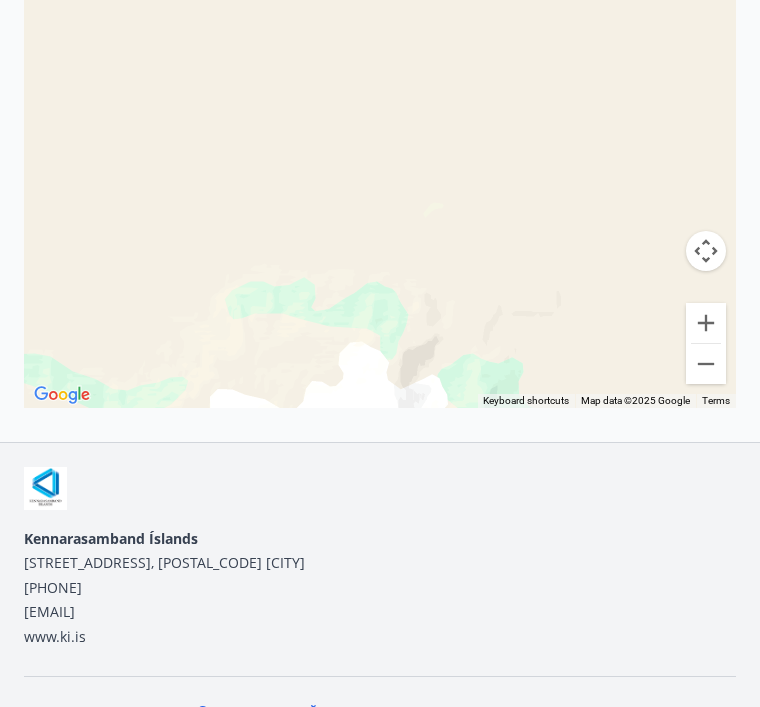 click at bounding box center (380, 102) 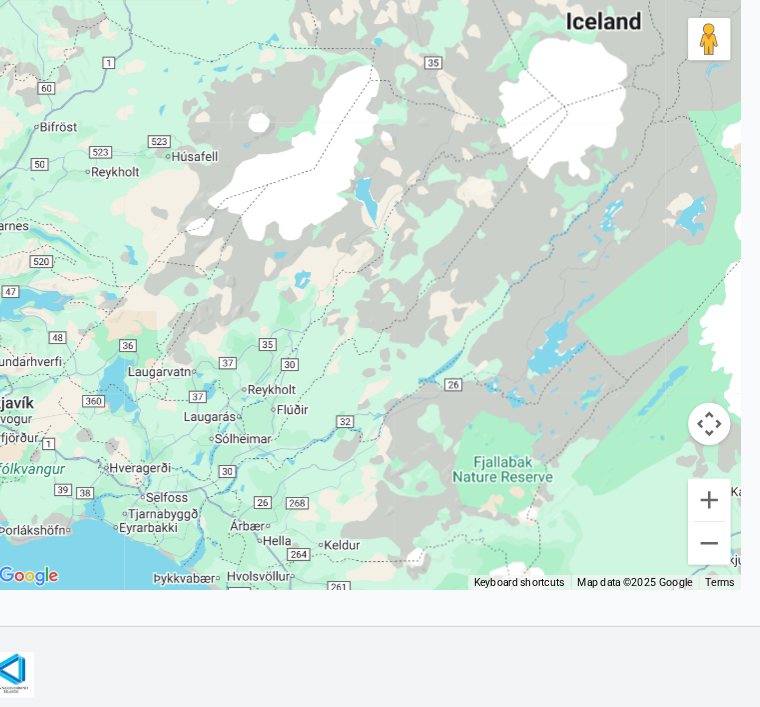 scroll, scrollTop: 422, scrollLeft: 0, axis: vertical 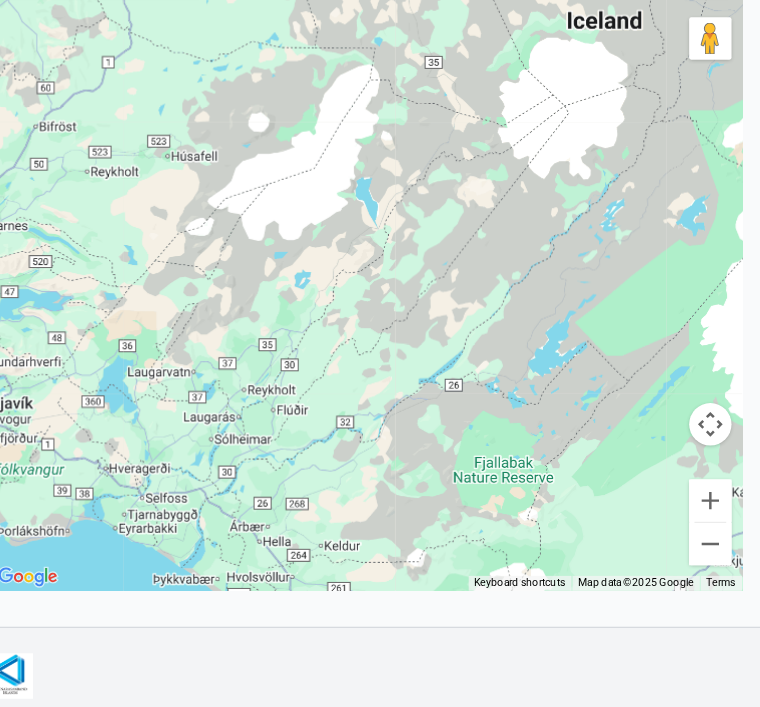 click at bounding box center (380, 251) 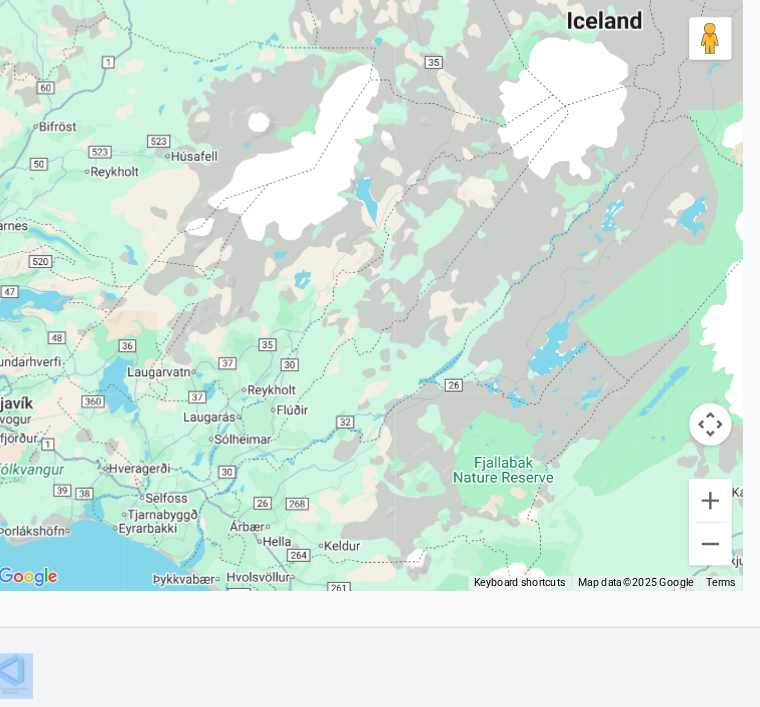 click at bounding box center [380, 251] 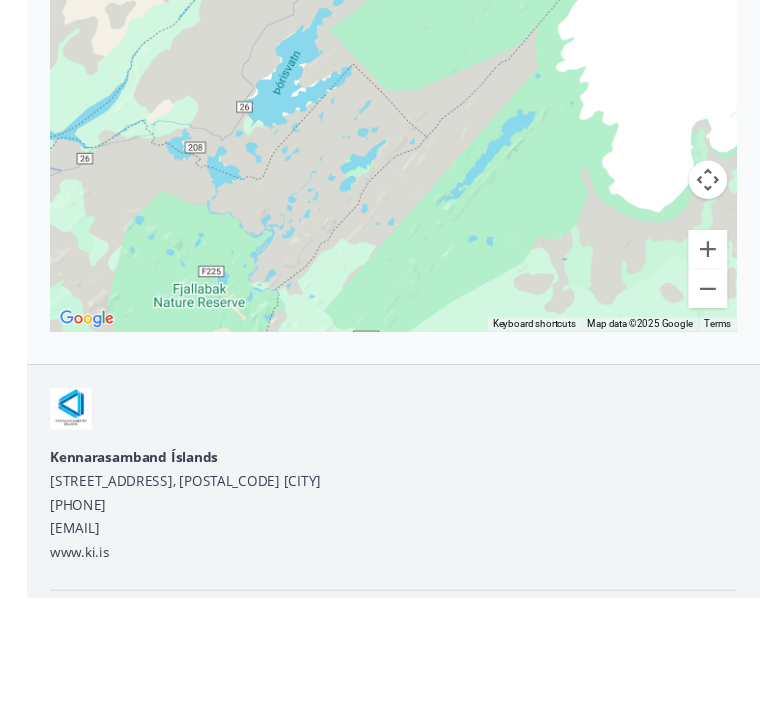 scroll, scrollTop: 619, scrollLeft: 0, axis: vertical 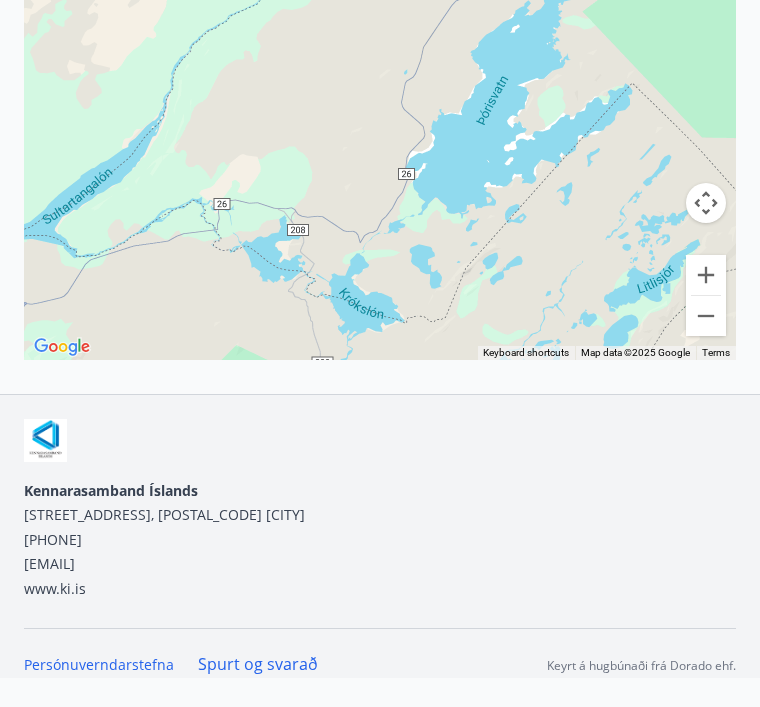 click at bounding box center [380, 54] 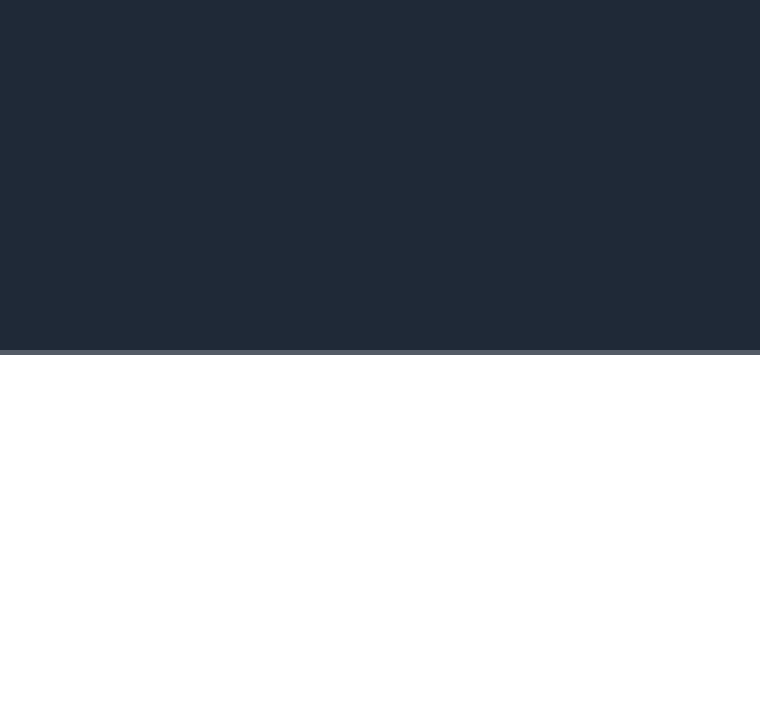 scroll, scrollTop: 0, scrollLeft: 0, axis: both 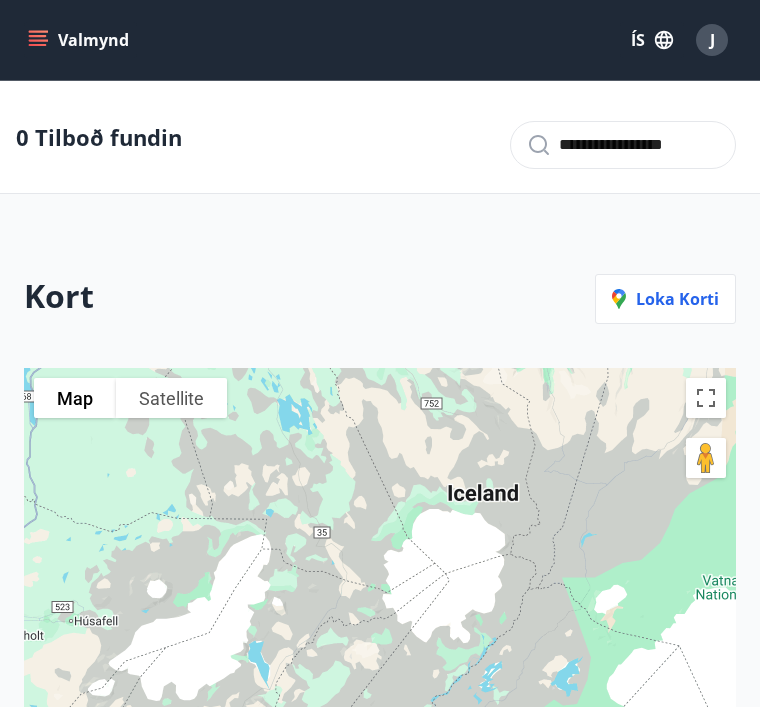 click on "Loka korti" at bounding box center [665, 299] 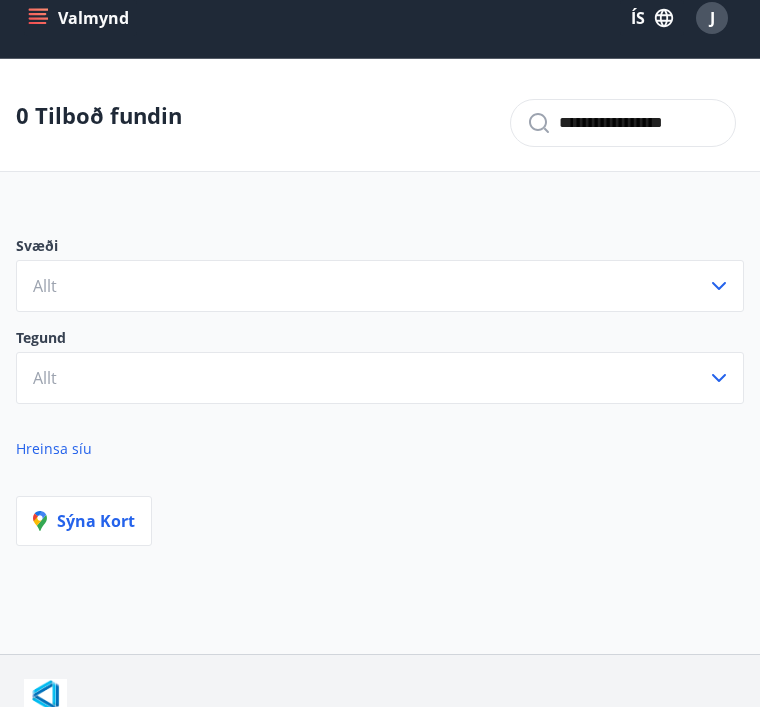 scroll, scrollTop: 0, scrollLeft: 0, axis: both 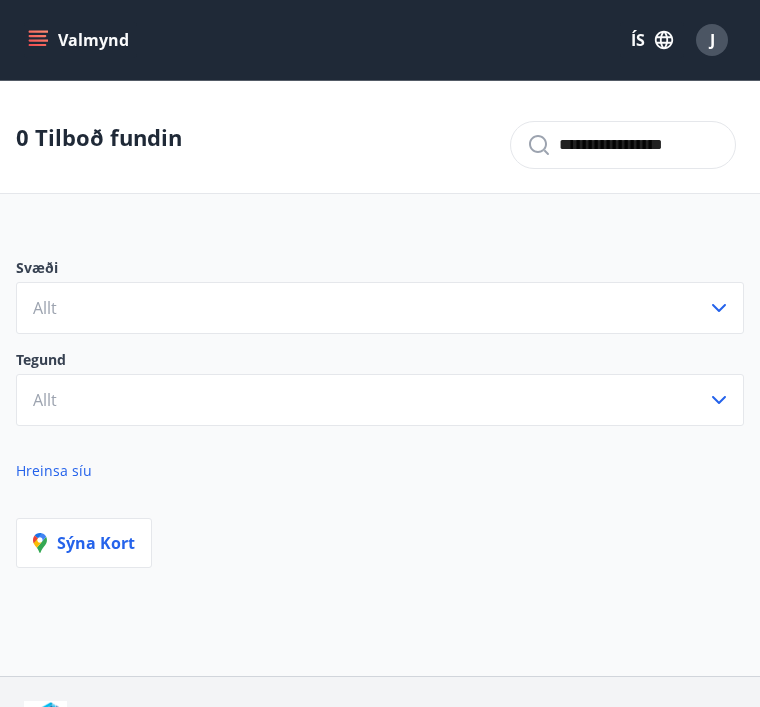 click on "Valmynd" at bounding box center (80, 40) 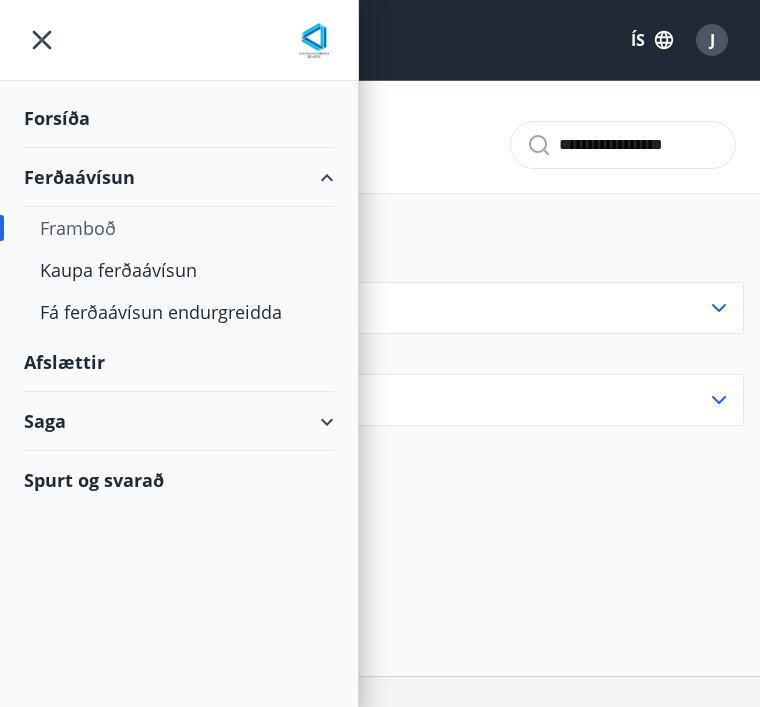 click on "Saga" at bounding box center (179, 421) 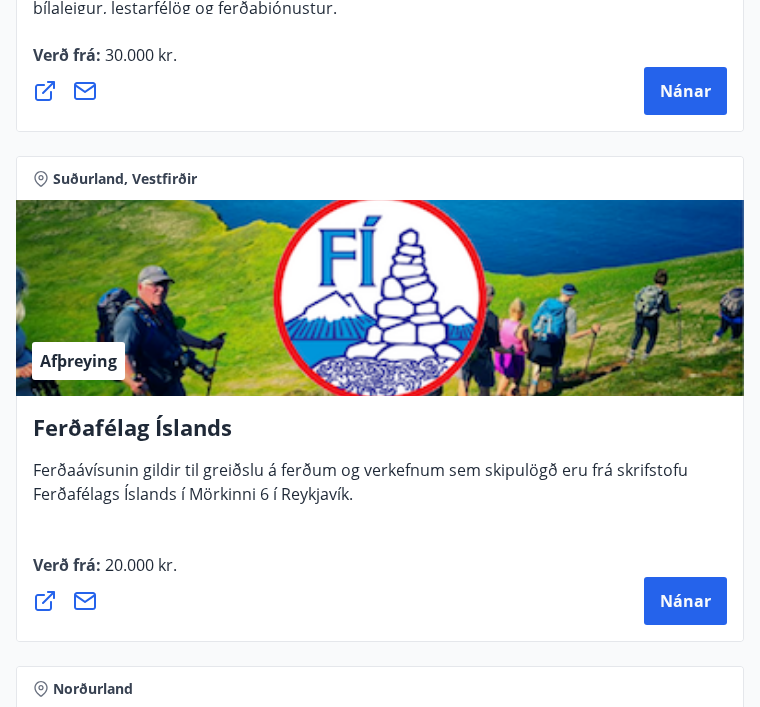scroll, scrollTop: 1340, scrollLeft: 0, axis: vertical 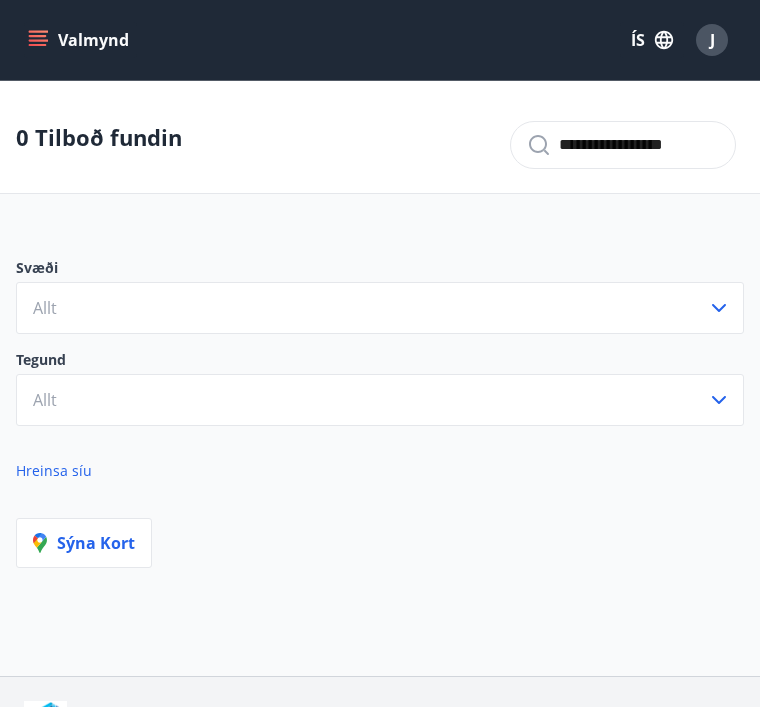 type on "**********" 